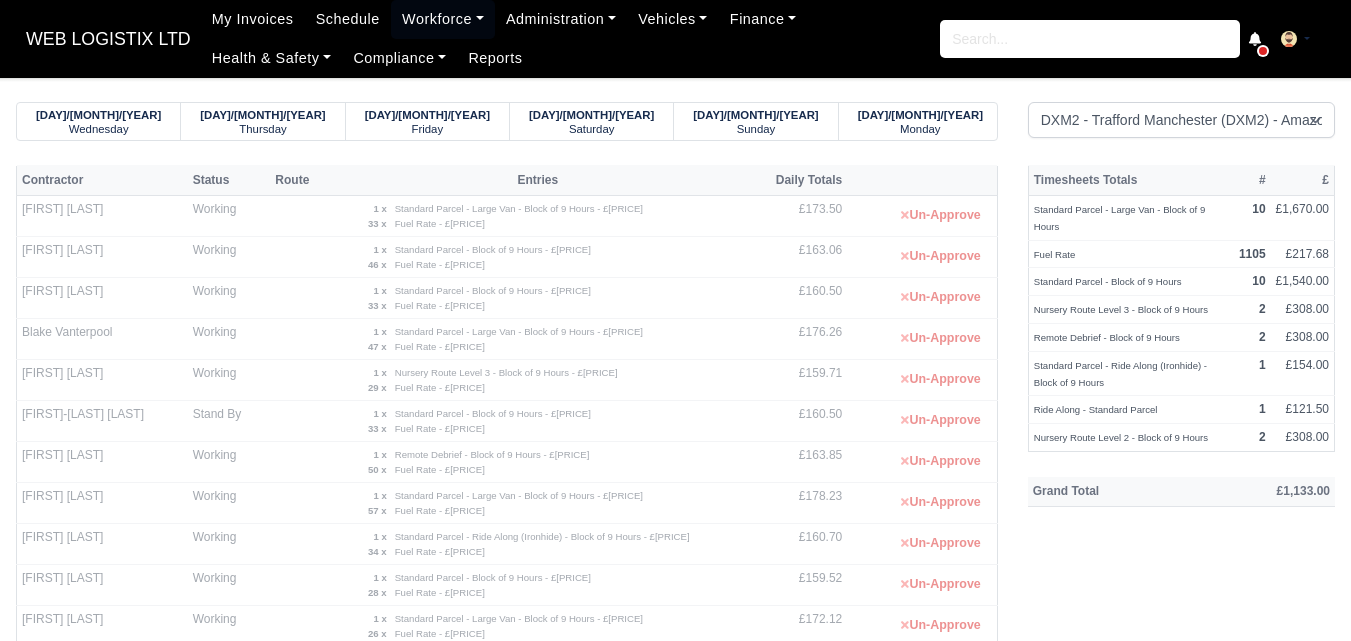 scroll, scrollTop: 333, scrollLeft: 0, axis: vertical 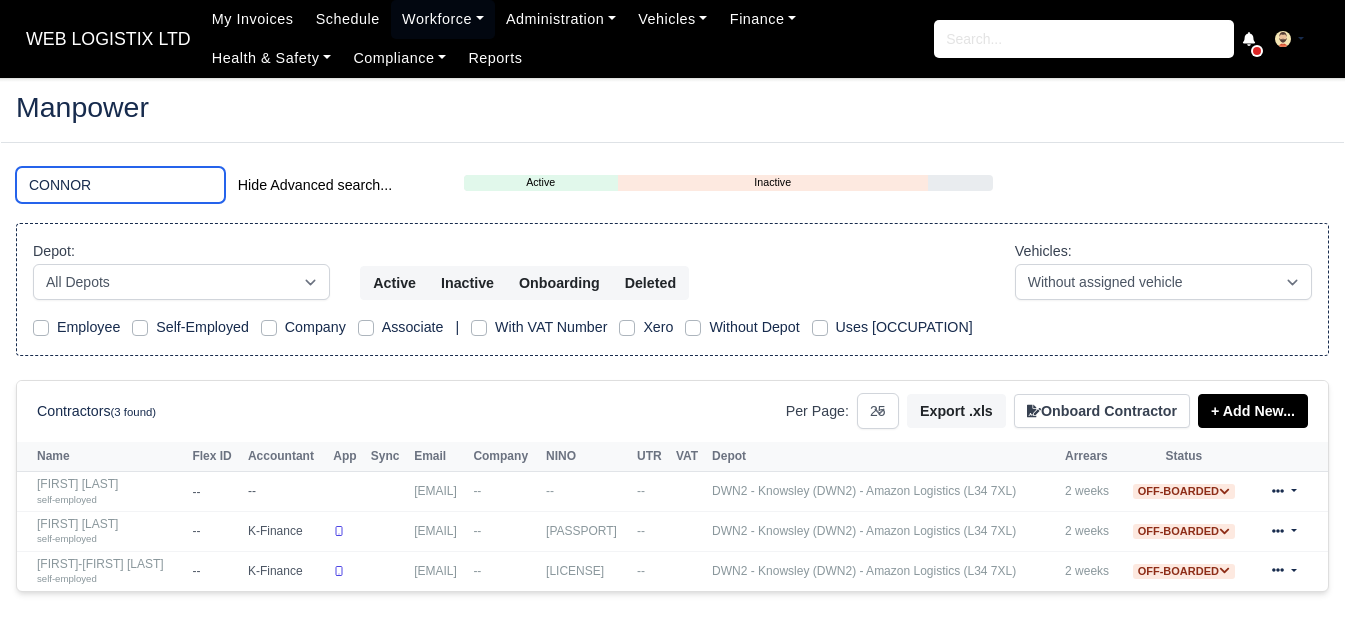 click on "CONNOR" at bounding box center (120, 185) 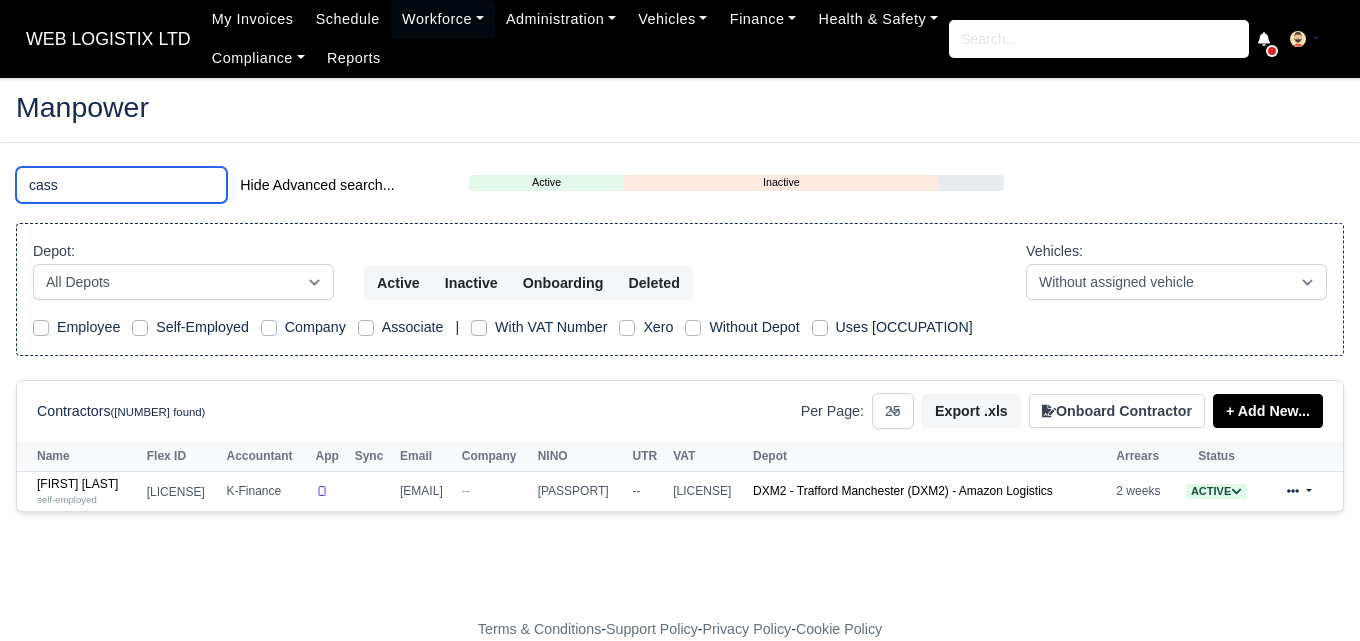 click on "cass" at bounding box center [121, 185] 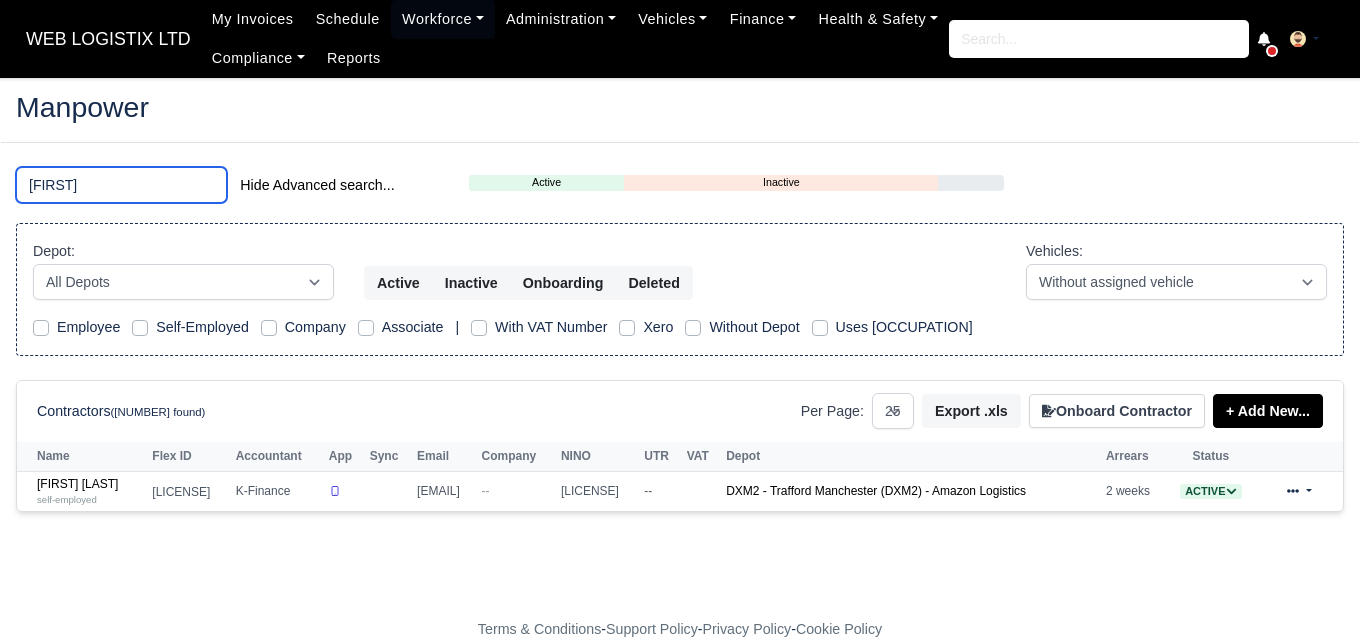 click on "gali" at bounding box center [121, 185] 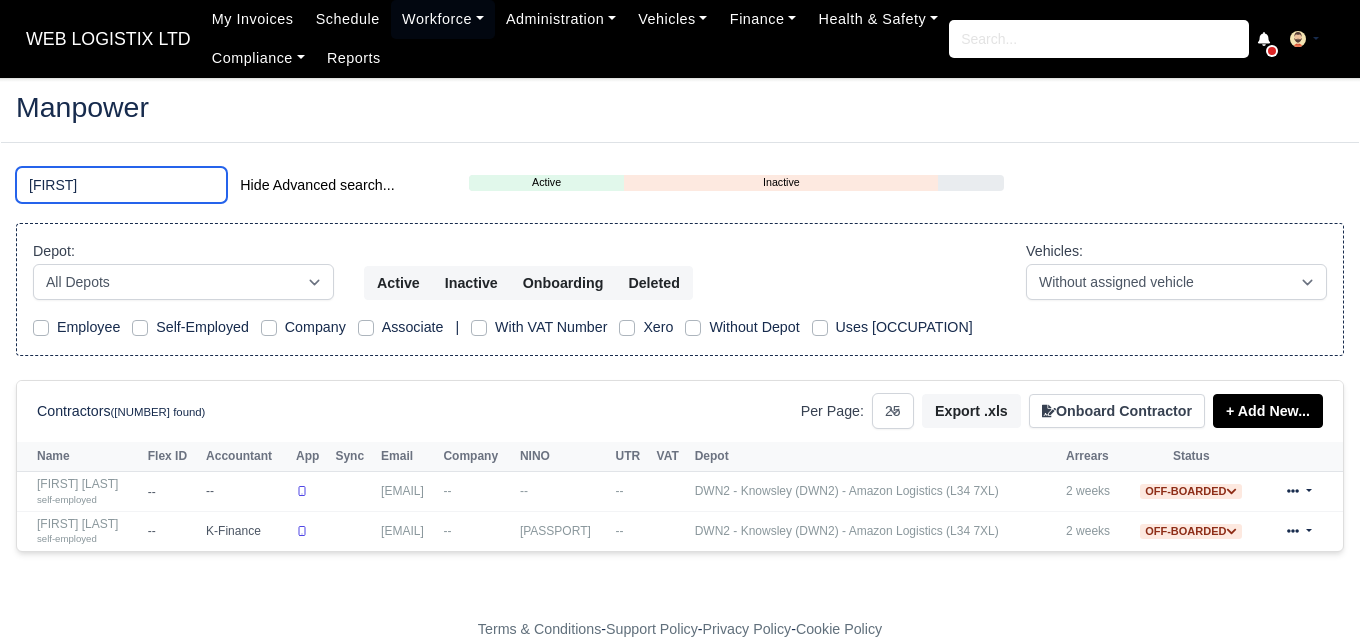 click on "callum" at bounding box center [121, 185] 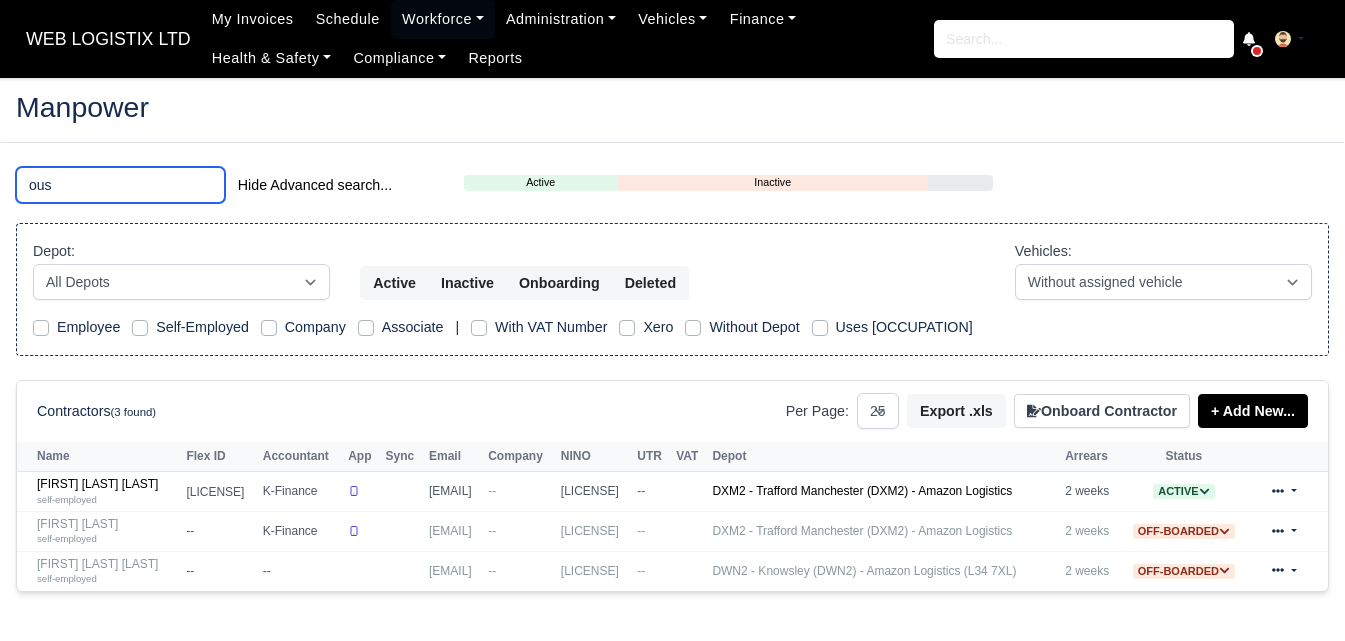 click on "ous" at bounding box center [120, 185] 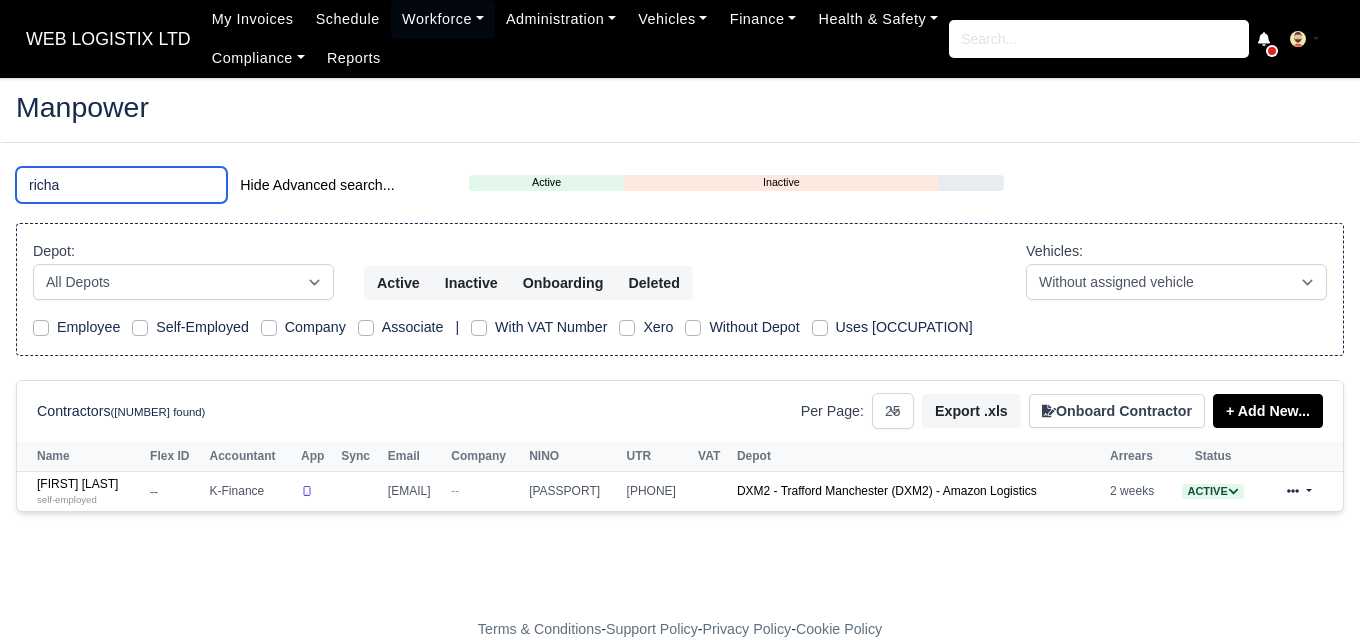 click on "richa" at bounding box center (121, 185) 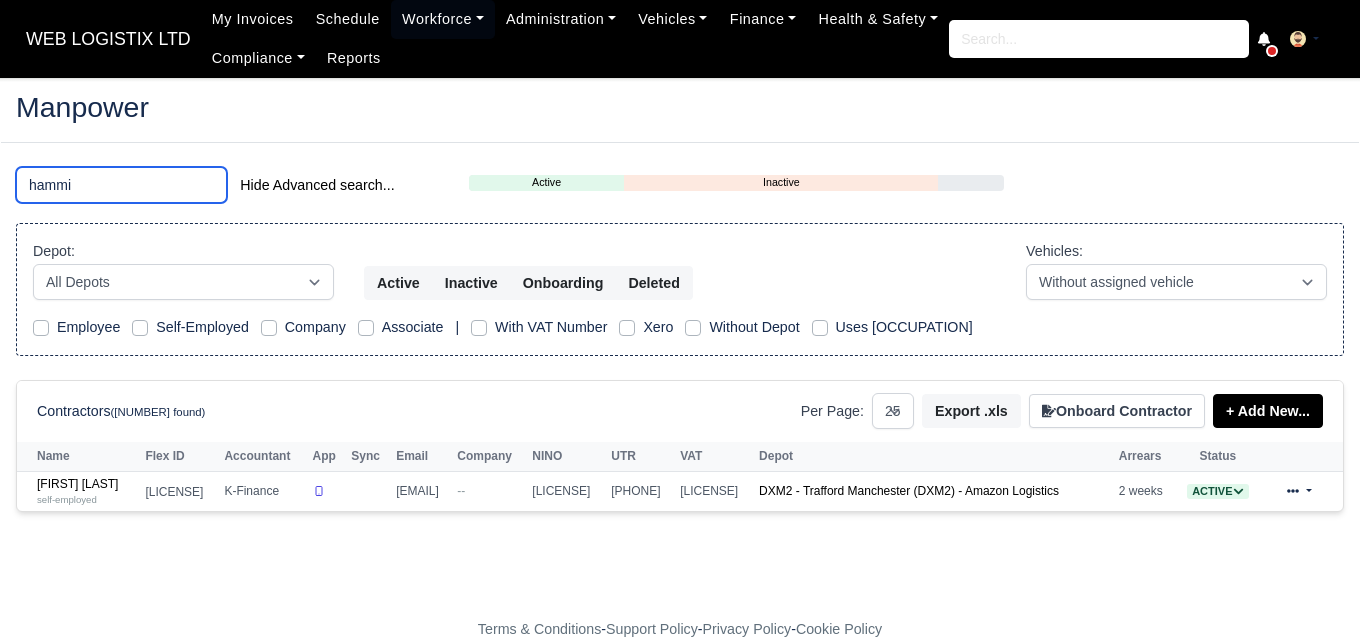 click on "hammi" at bounding box center (121, 185) 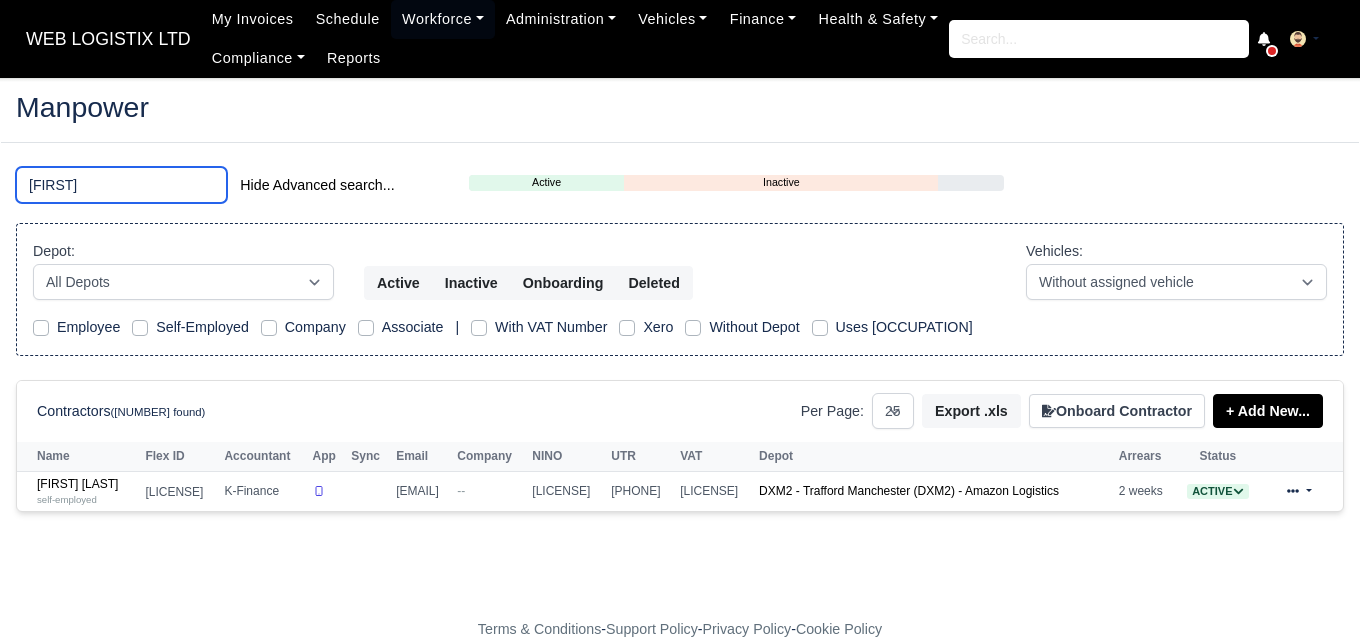 type on "lewi" 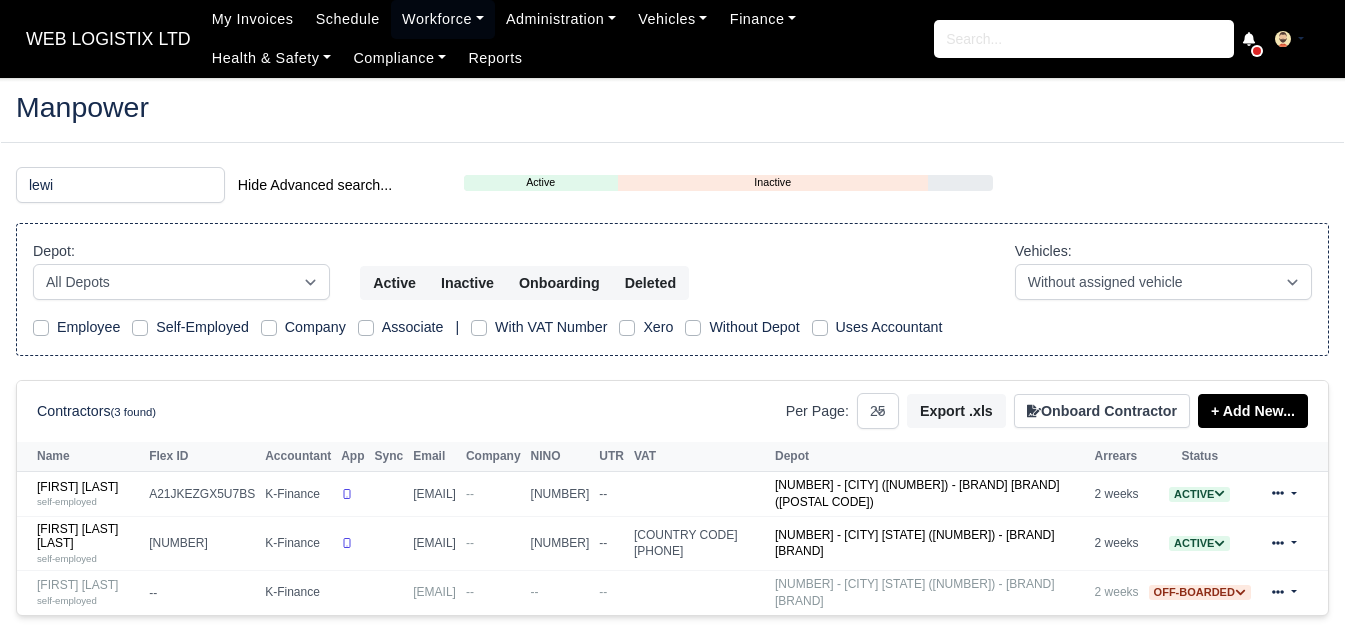 scroll, scrollTop: 0, scrollLeft: 0, axis: both 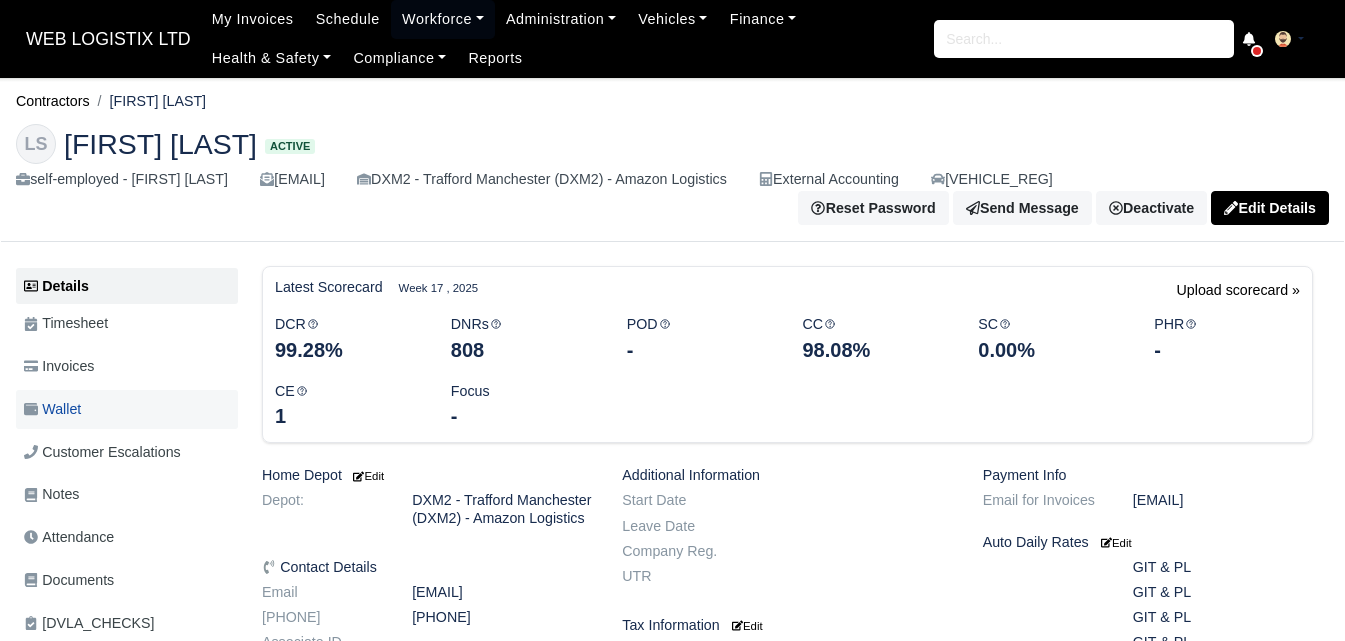 click on "Wallet" at bounding box center [52, 409] 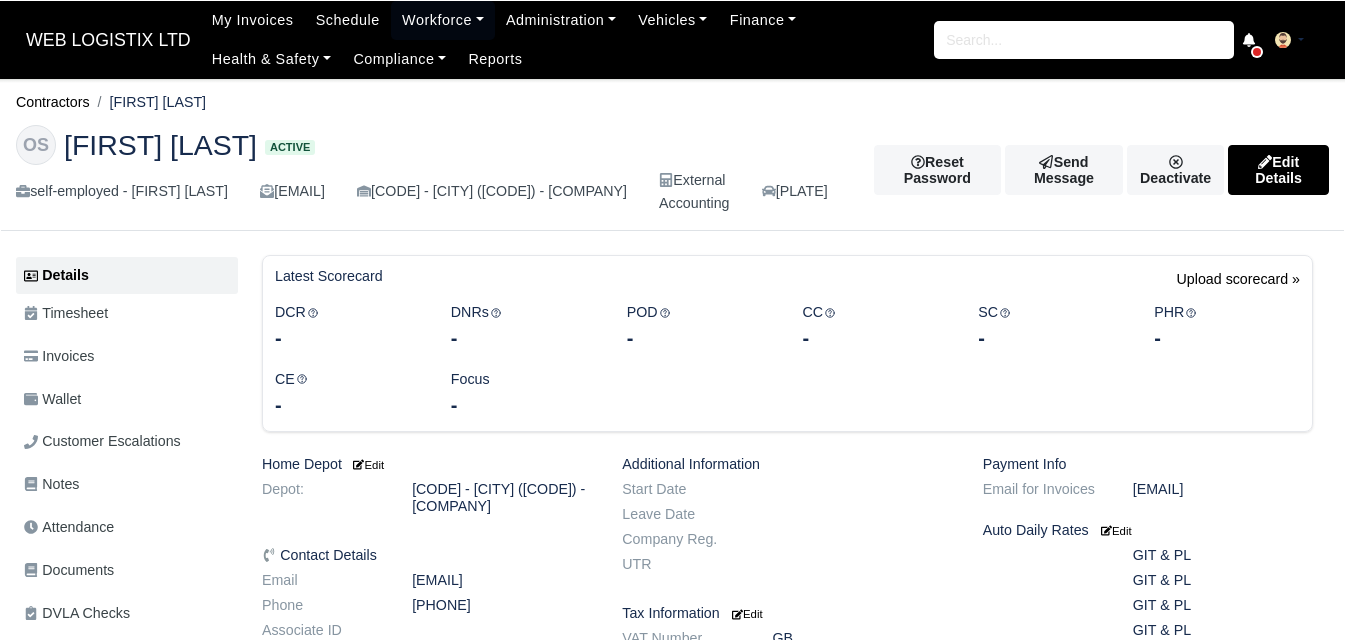 scroll, scrollTop: 0, scrollLeft: 0, axis: both 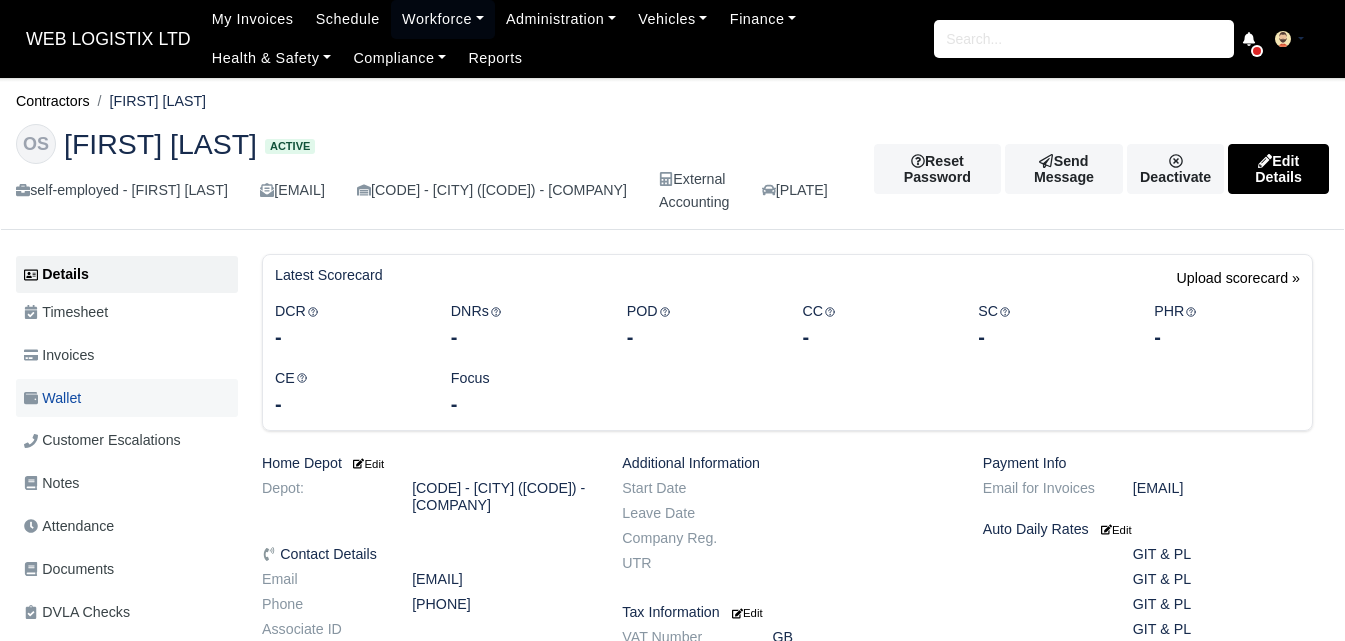 click on "Wallet" at bounding box center (52, 398) 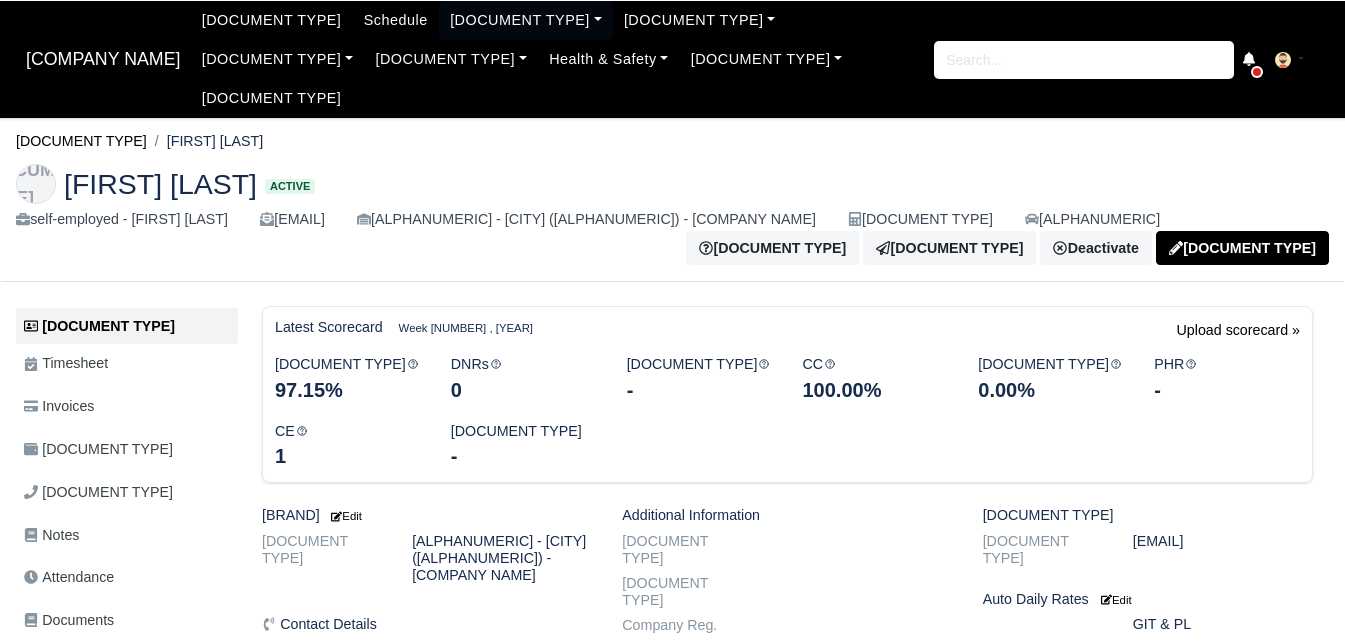 scroll, scrollTop: 0, scrollLeft: 0, axis: both 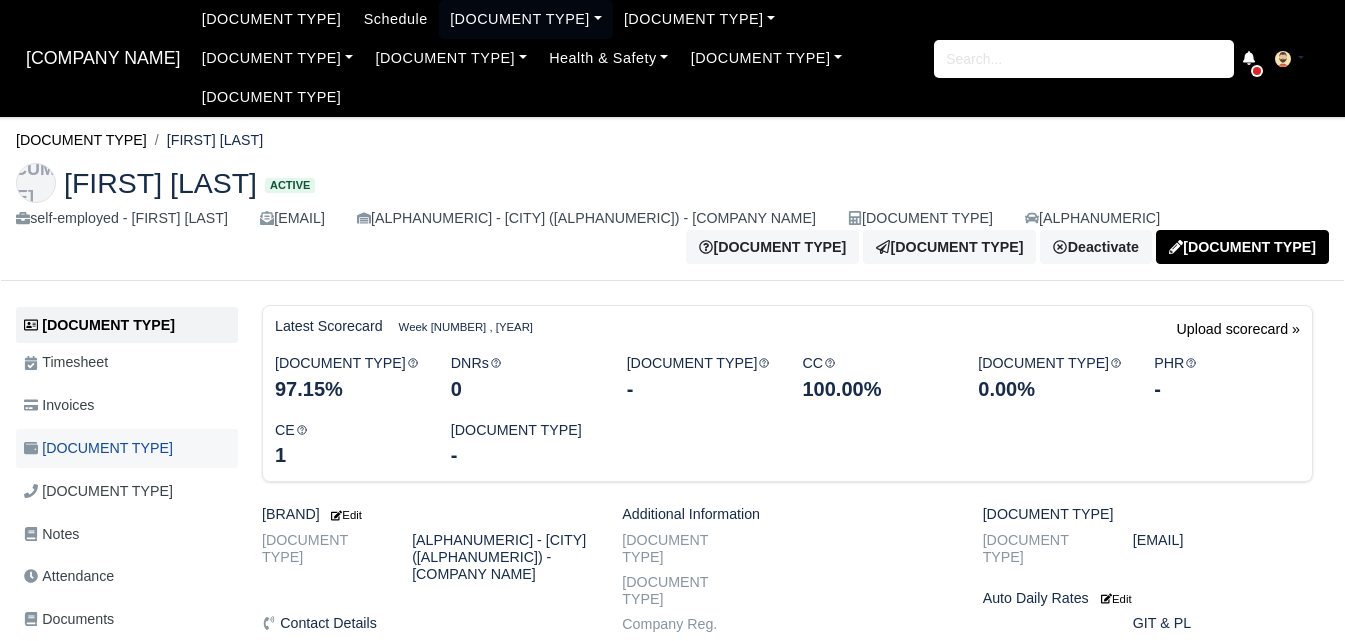 click on "[DOCUMENT TYPE]" at bounding box center (98, 448) 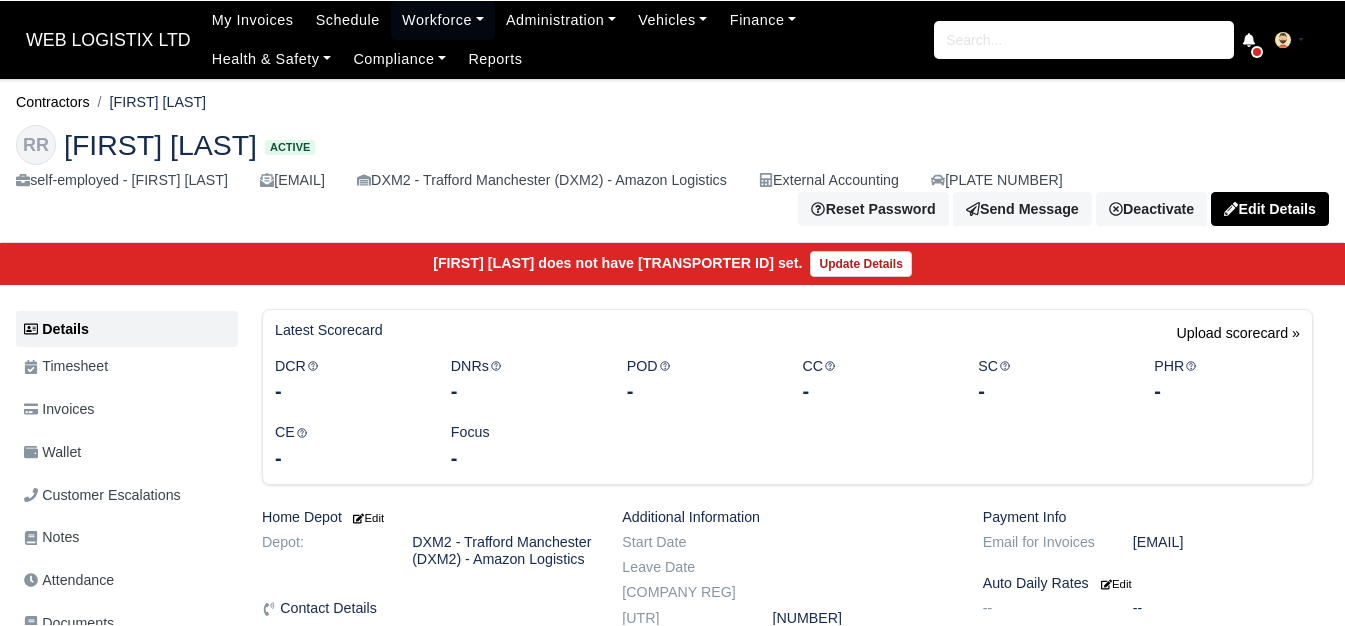 scroll, scrollTop: 0, scrollLeft: 0, axis: both 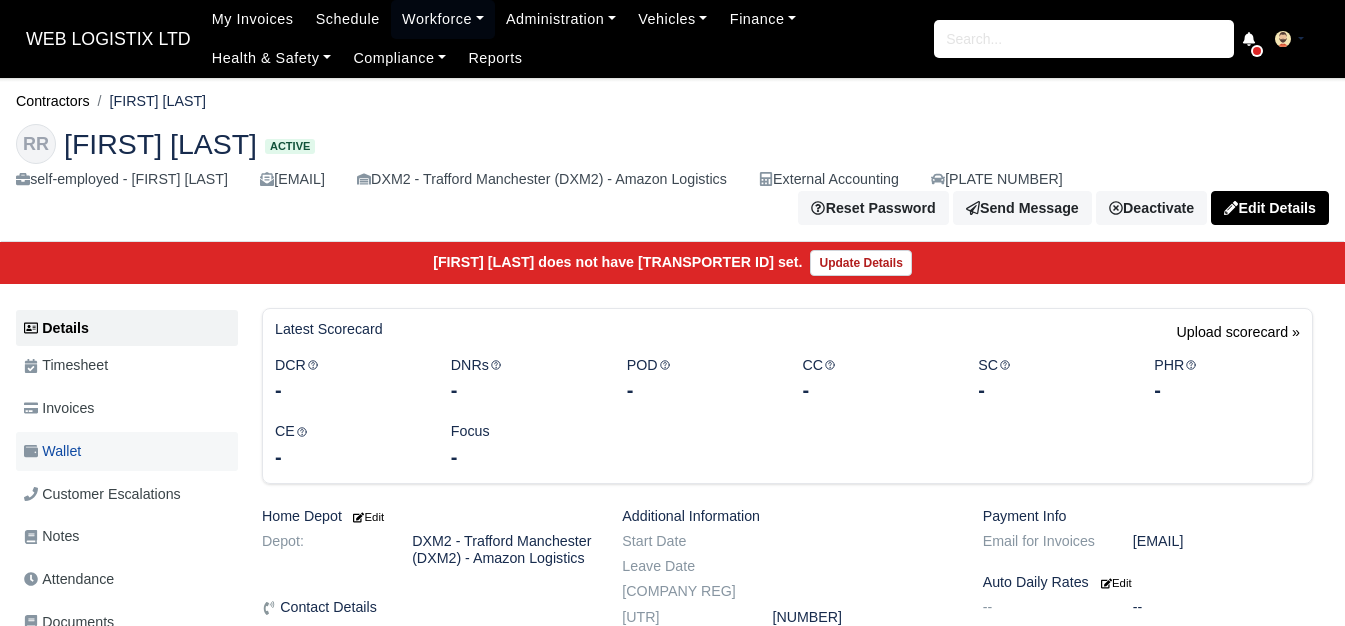 click on "[DOCUMENT TYPE]" at bounding box center (127, 451) 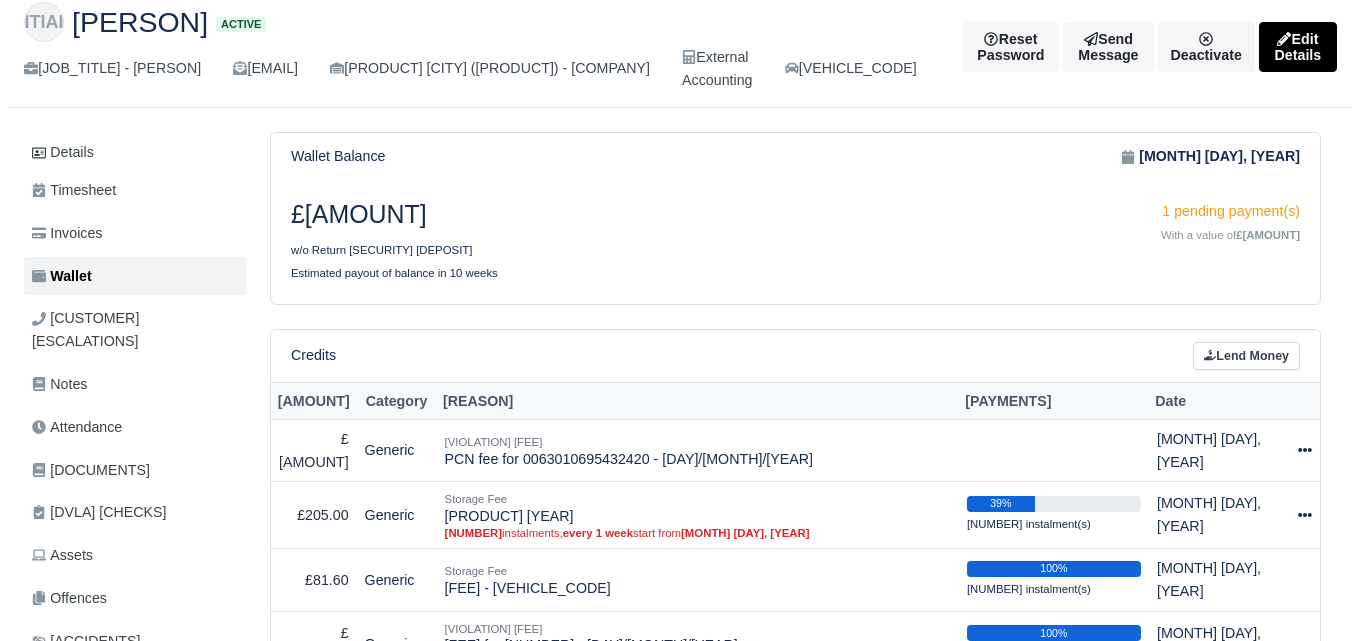 scroll, scrollTop: 167, scrollLeft: 0, axis: vertical 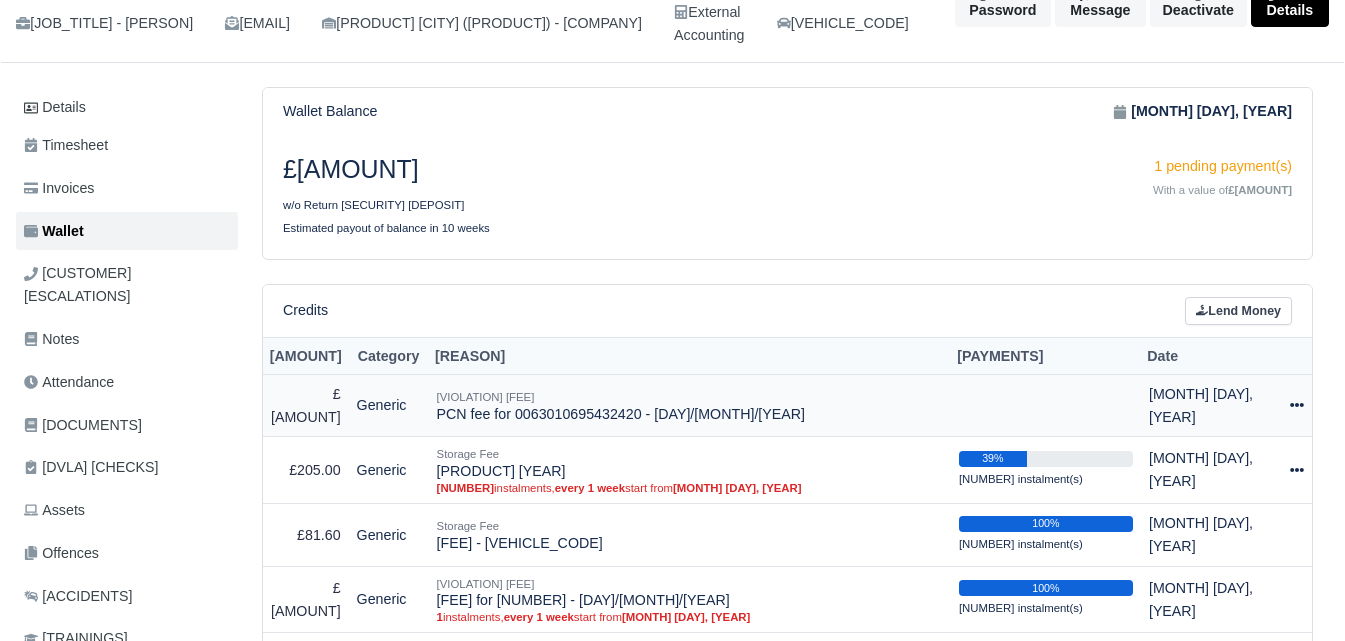 click at bounding box center (1297, 405) 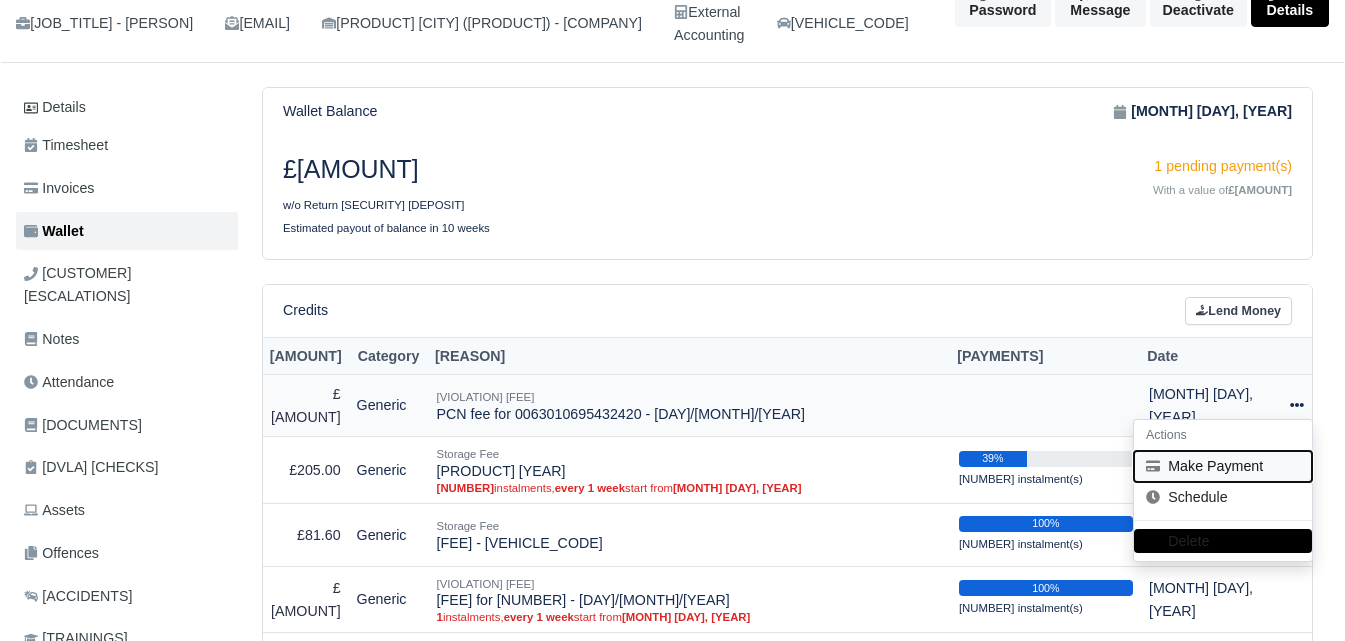 click on "Make Payment" at bounding box center (1223, 466) 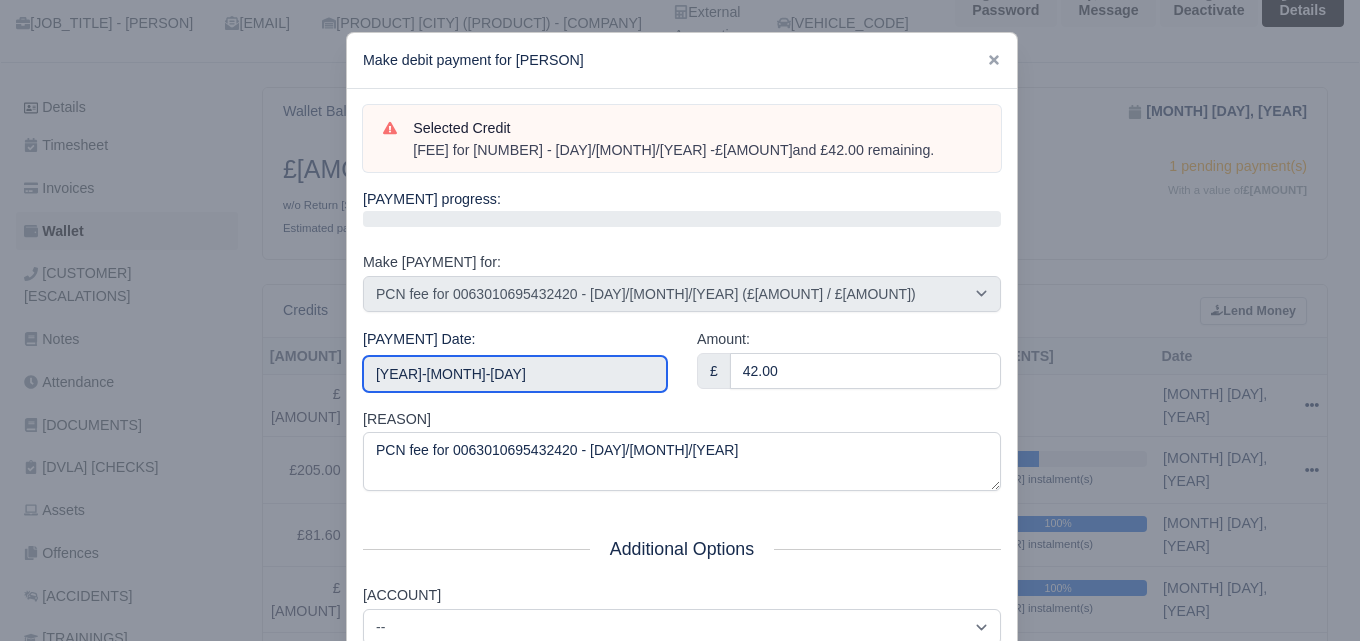 click on "2025-[MONTH]-[DAY]" at bounding box center [515, 374] 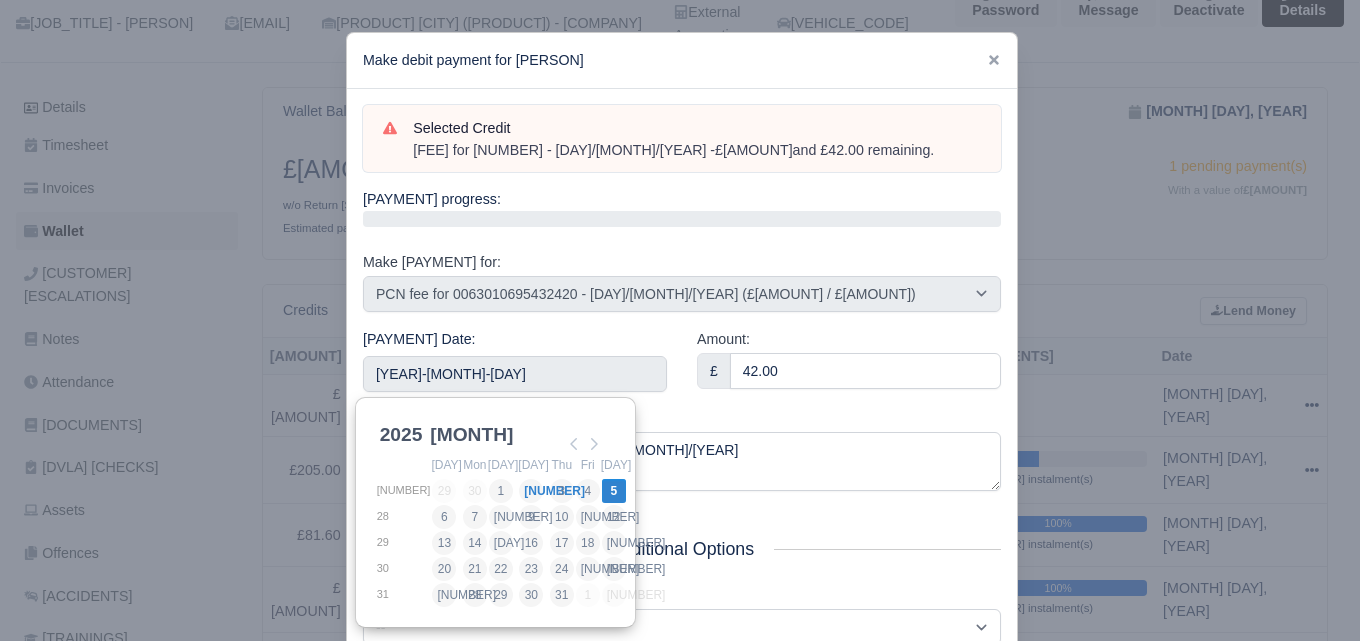 click on "Amount:
£
42.00" at bounding box center (849, 368) 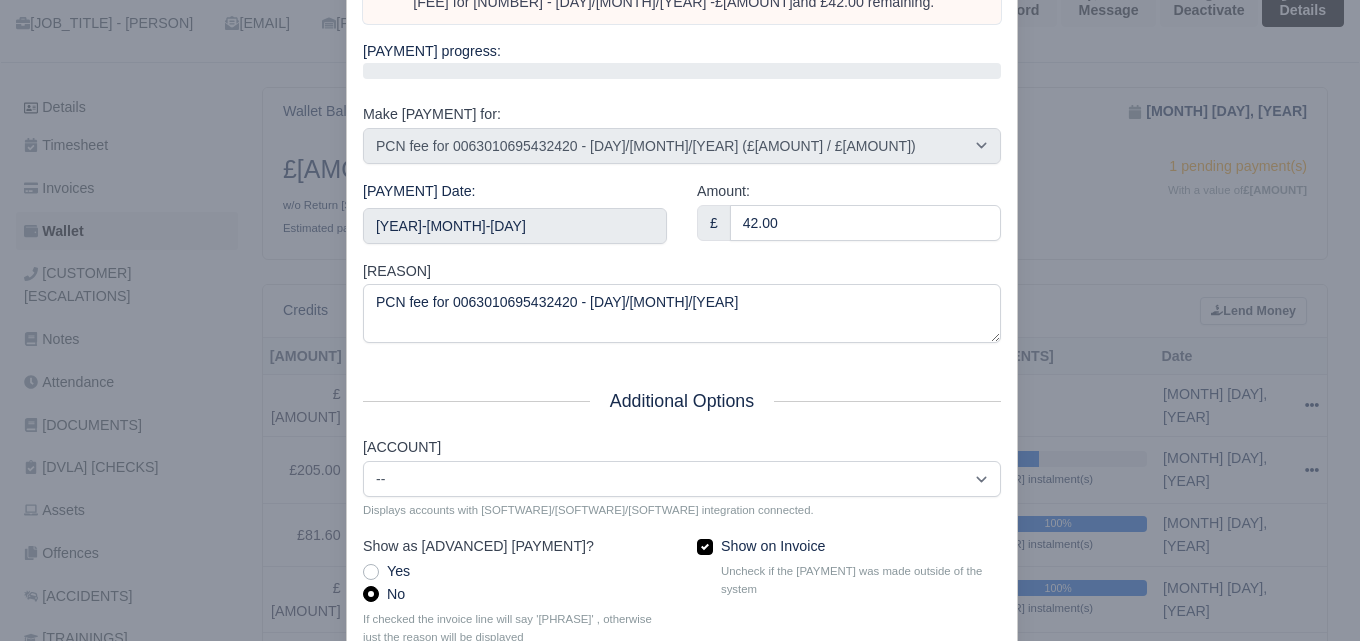 scroll, scrollTop: 287, scrollLeft: 0, axis: vertical 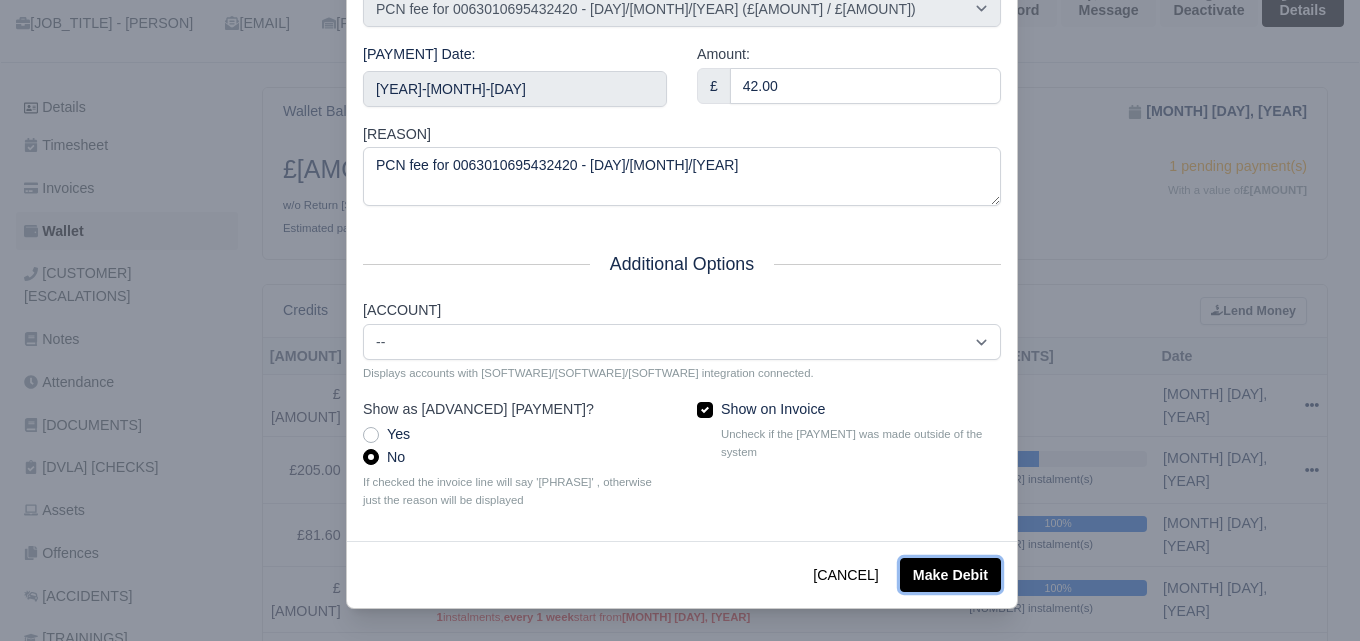 click on "Make Debit" at bounding box center (950, 575) 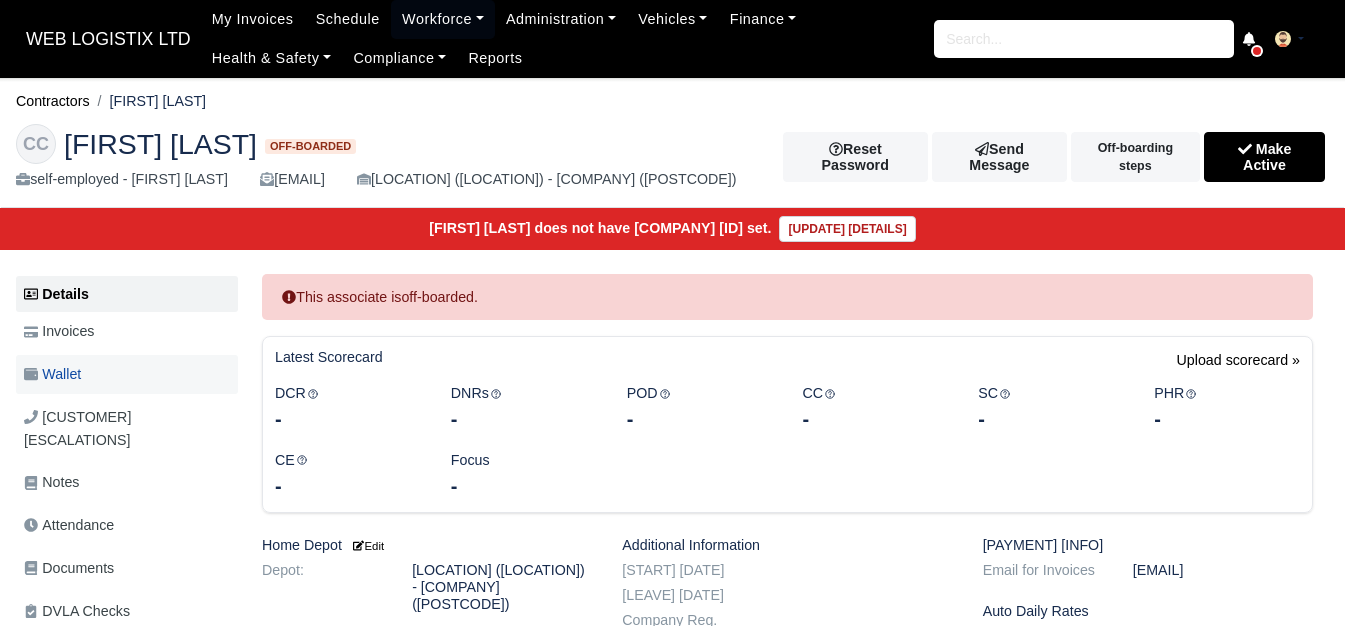 scroll, scrollTop: 0, scrollLeft: 0, axis: both 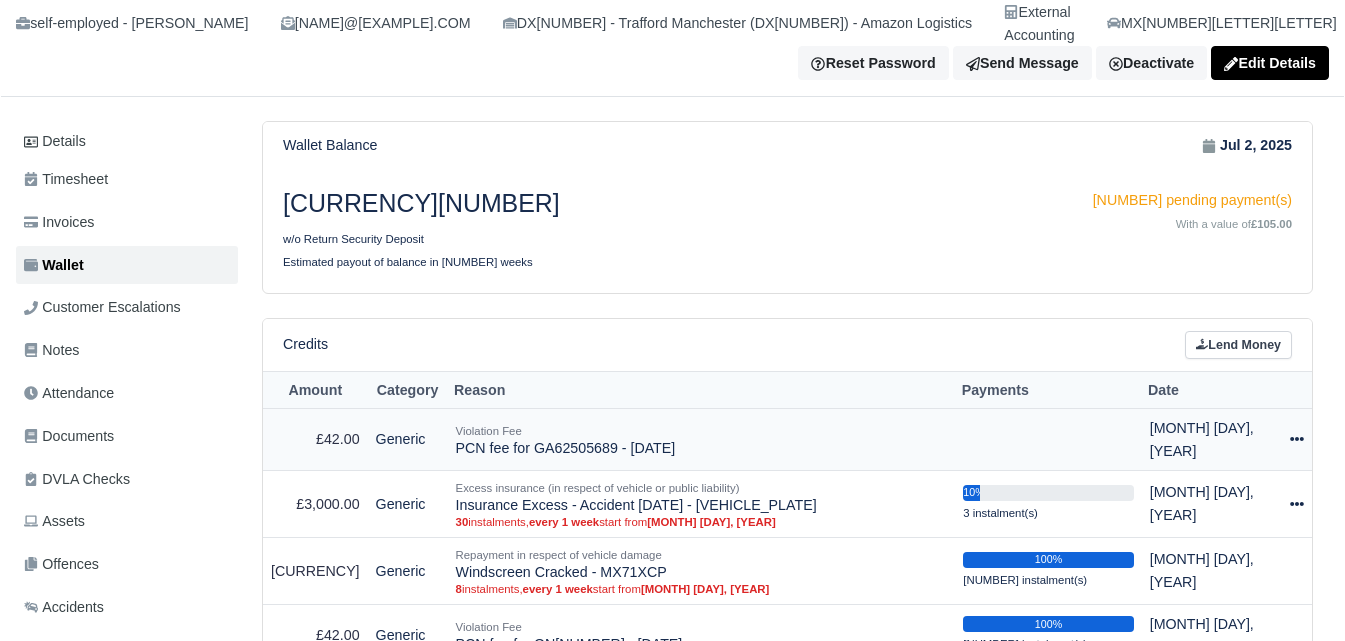 click at bounding box center (1297, 439) 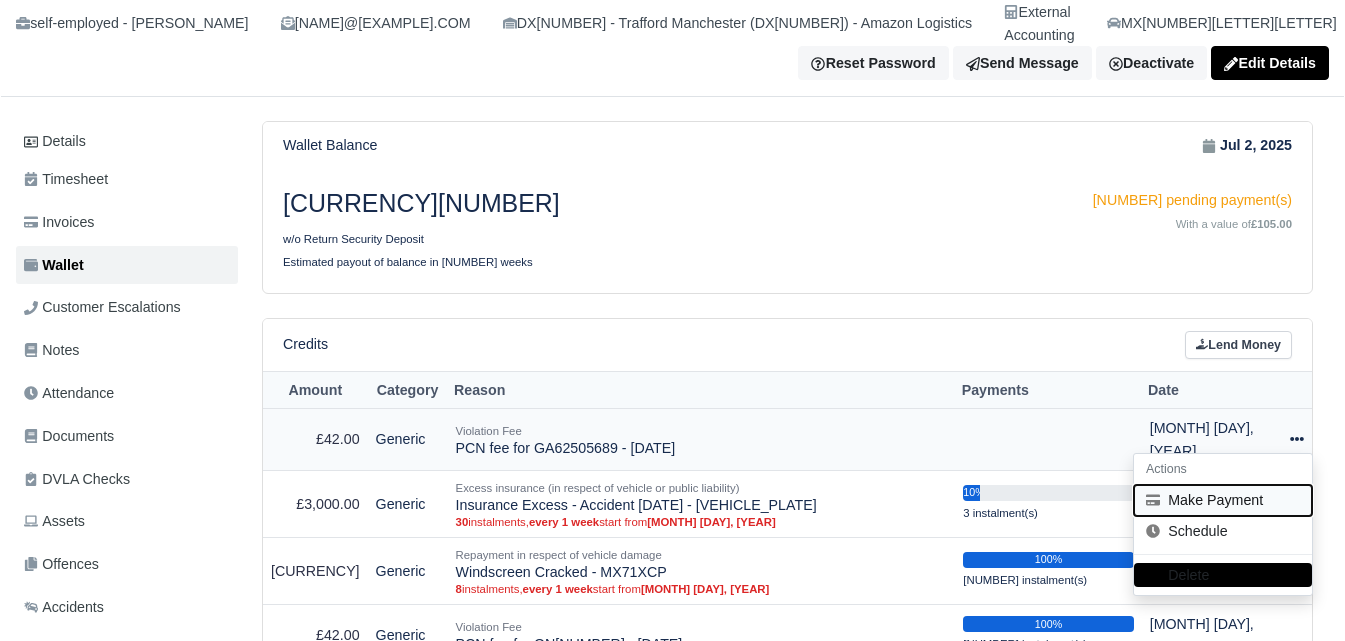 click on "Make Payment" at bounding box center (1223, 500) 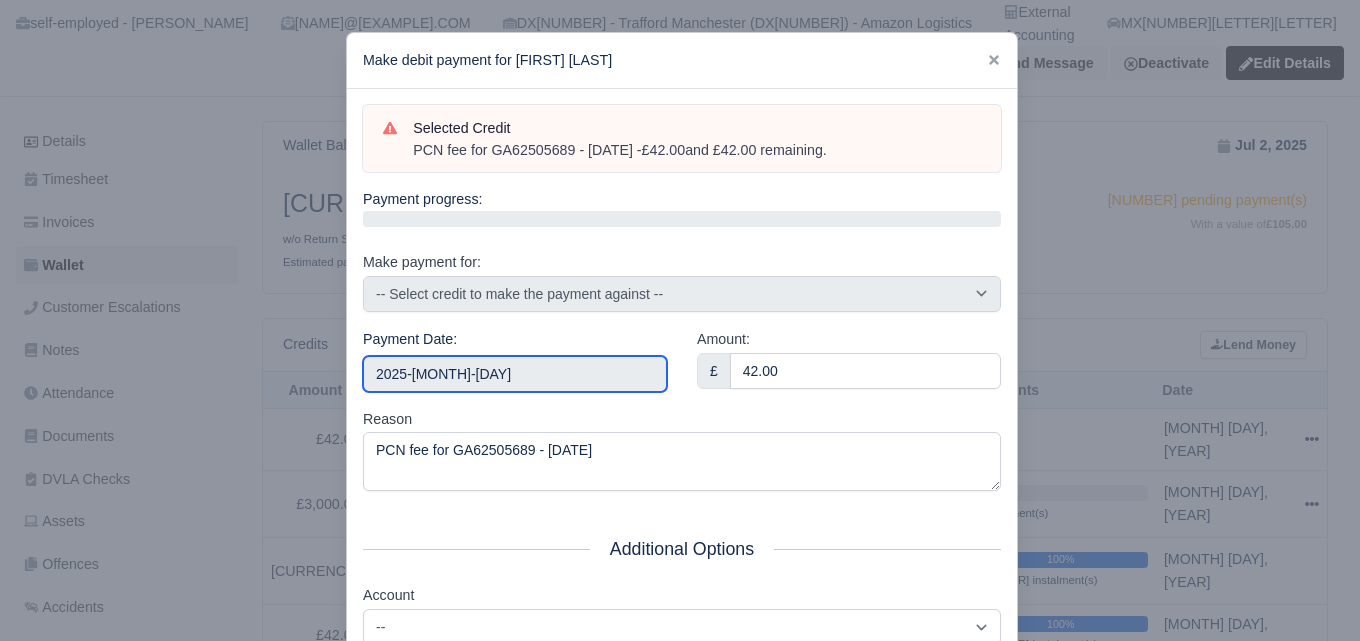 click on "2025-07-05" at bounding box center [515, 374] 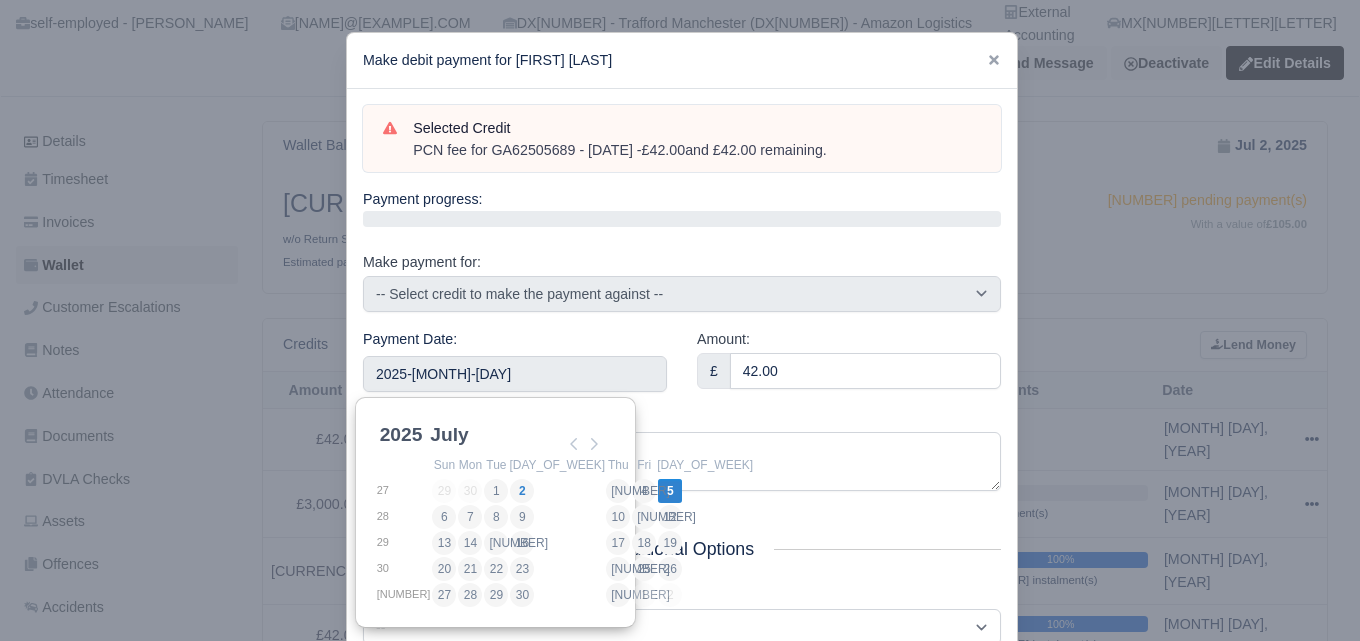 click on "Reason
PCN fee for GA62505689 - 03/04/2025" at bounding box center [682, 450] 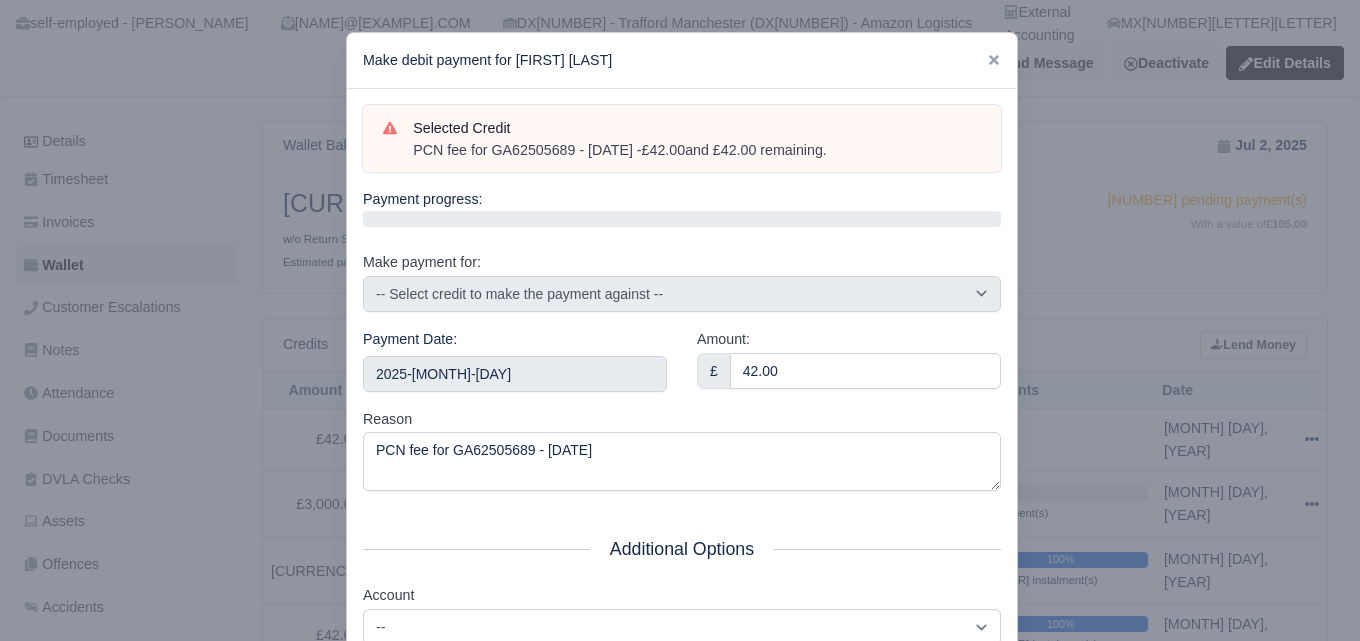 scroll, scrollTop: 287, scrollLeft: 0, axis: vertical 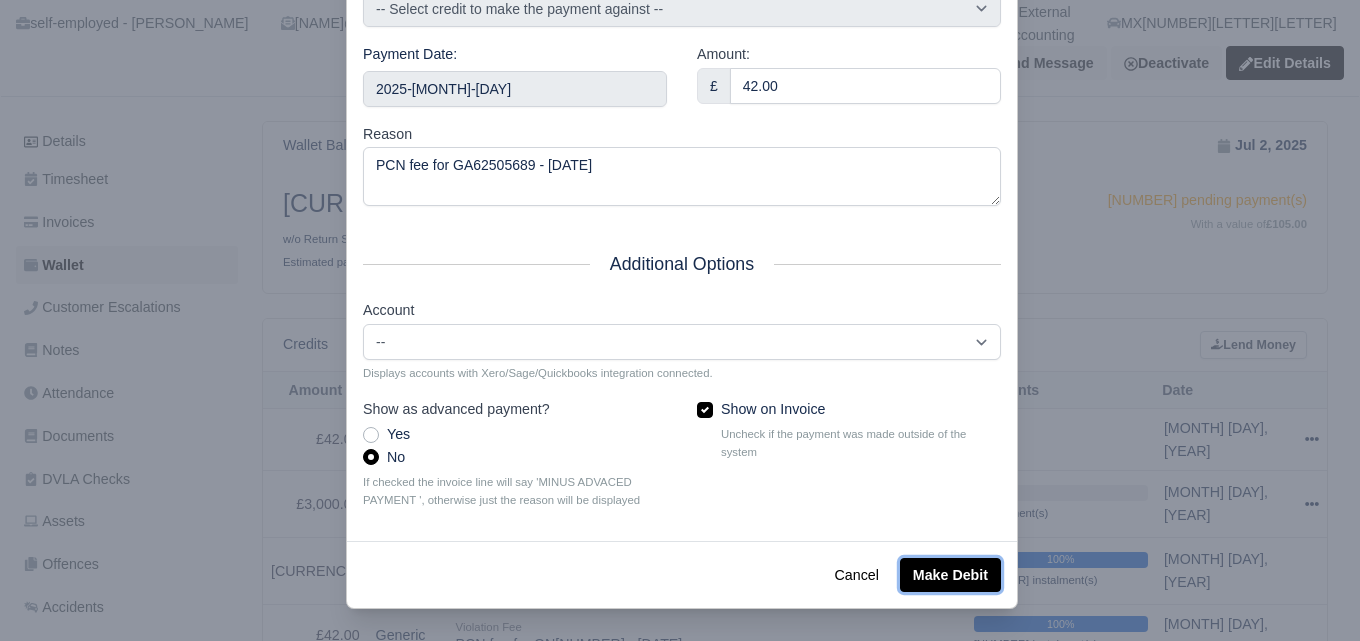 click on "Make Debit" at bounding box center (950, 575) 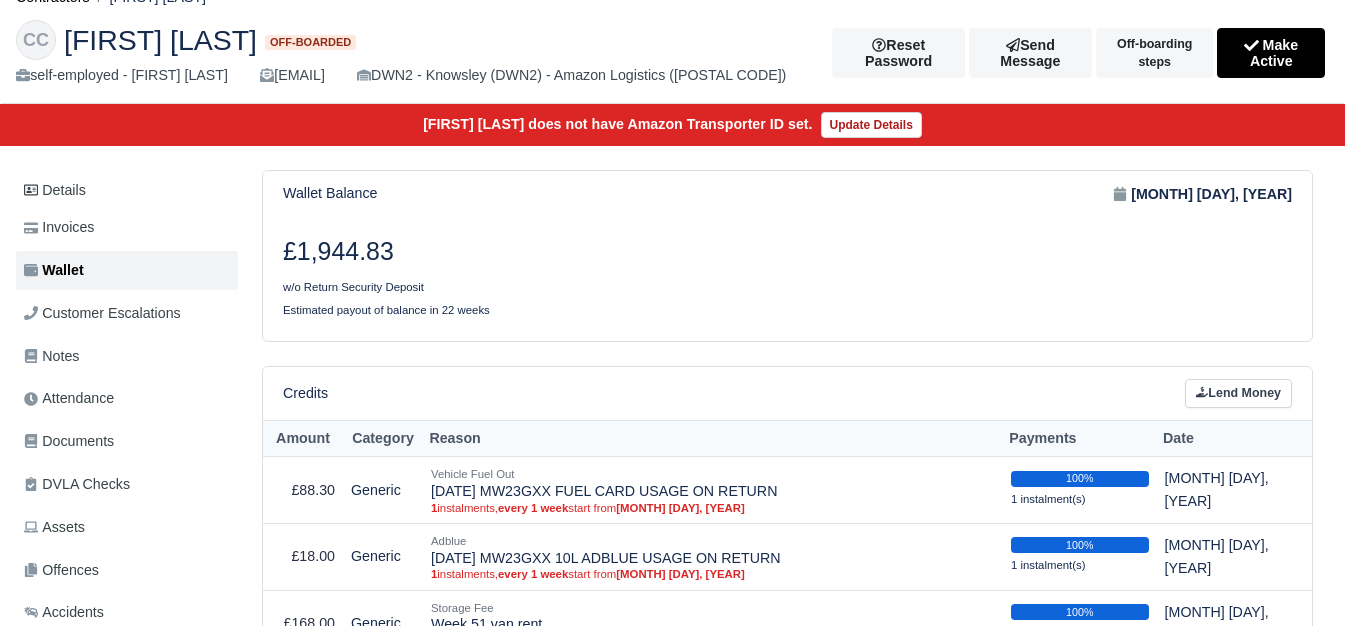 scroll, scrollTop: 167, scrollLeft: 0, axis: vertical 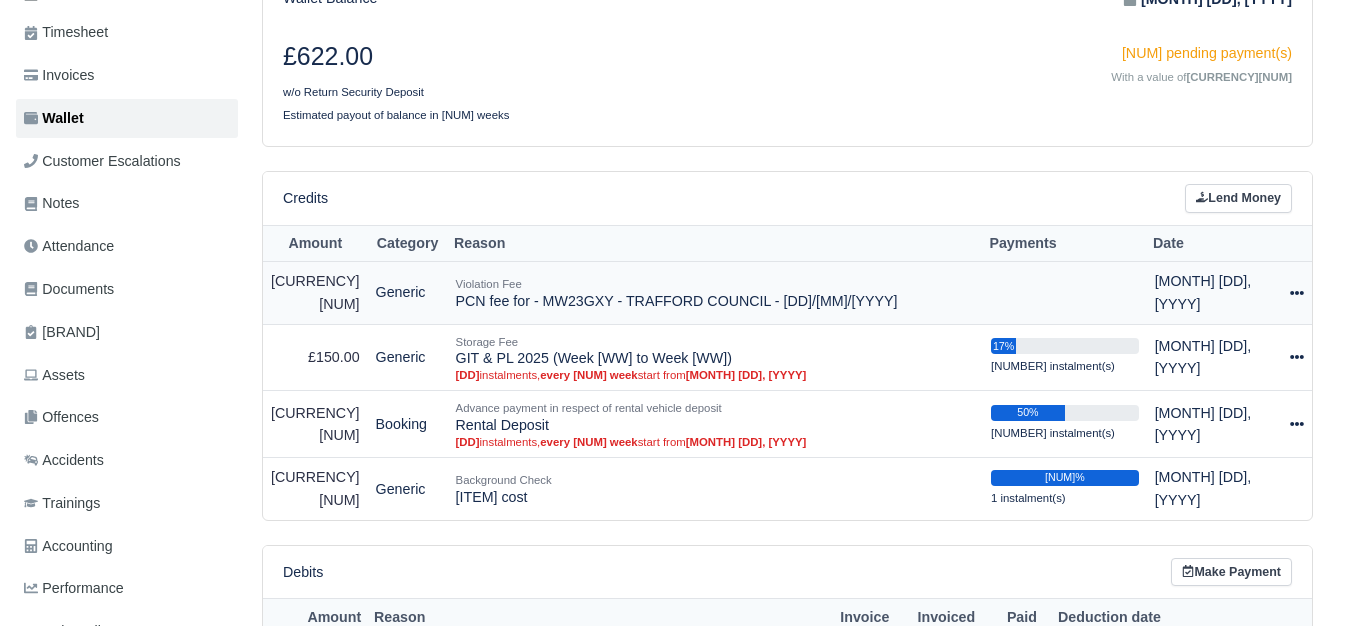 click at bounding box center (1297, 293) 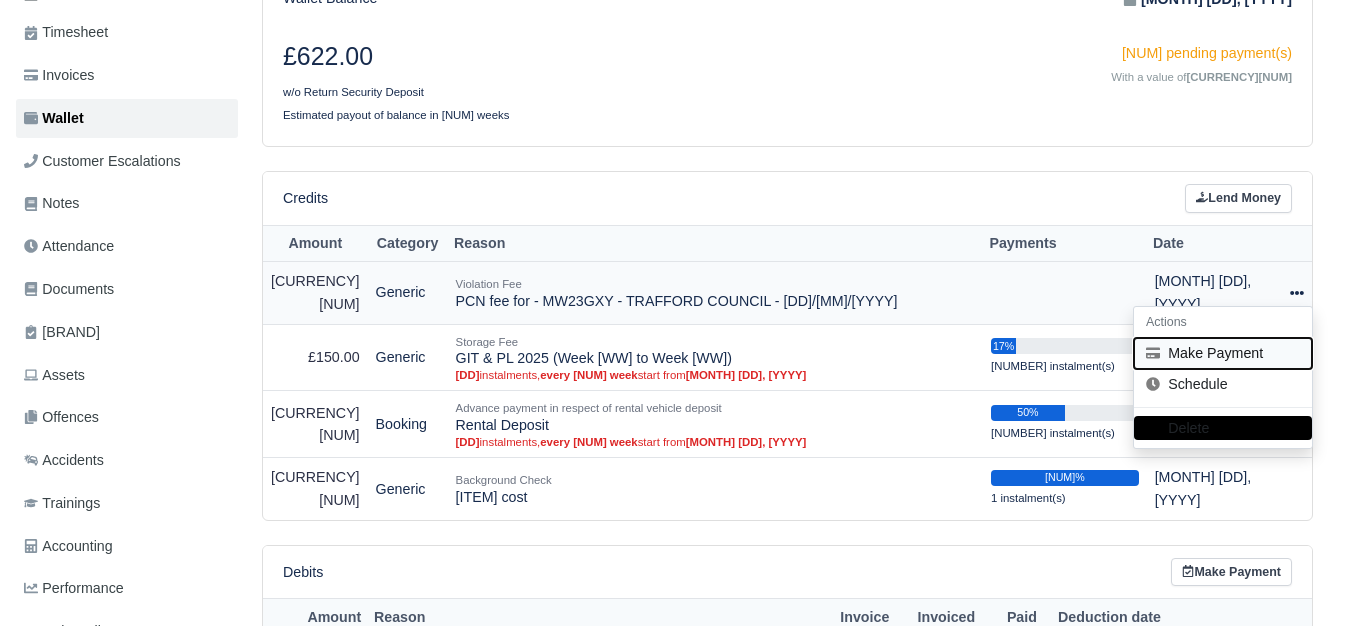 click on "Make Payment" at bounding box center (1223, 353) 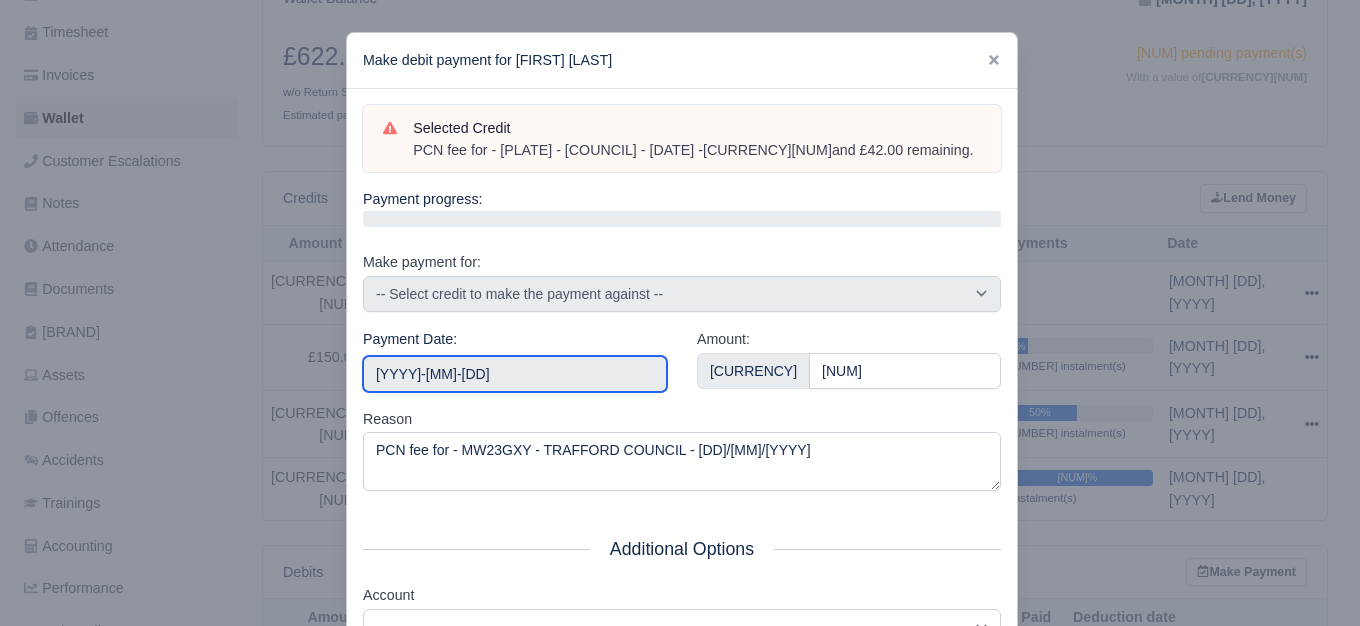 click on "2025-07-05" at bounding box center [515, 374] 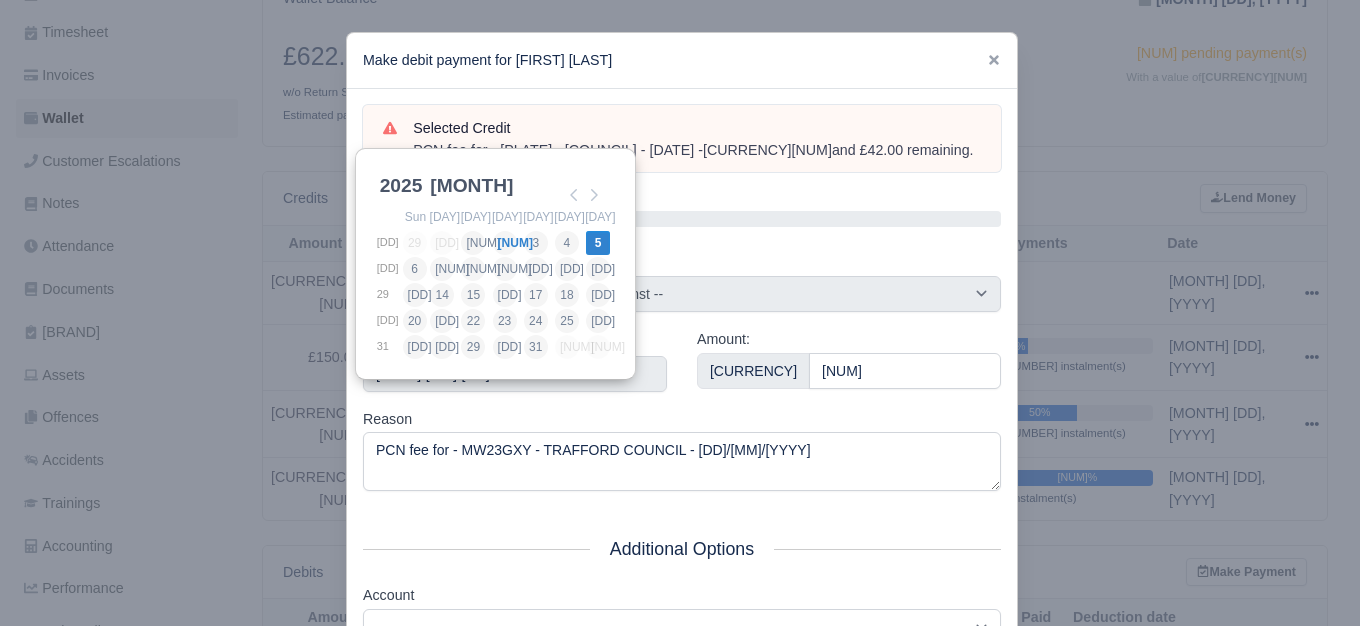 click on "Reason
PCN fee for - MW23GXY - TRAFFORD COUNCIL - 09/06/2025" at bounding box center (682, 450) 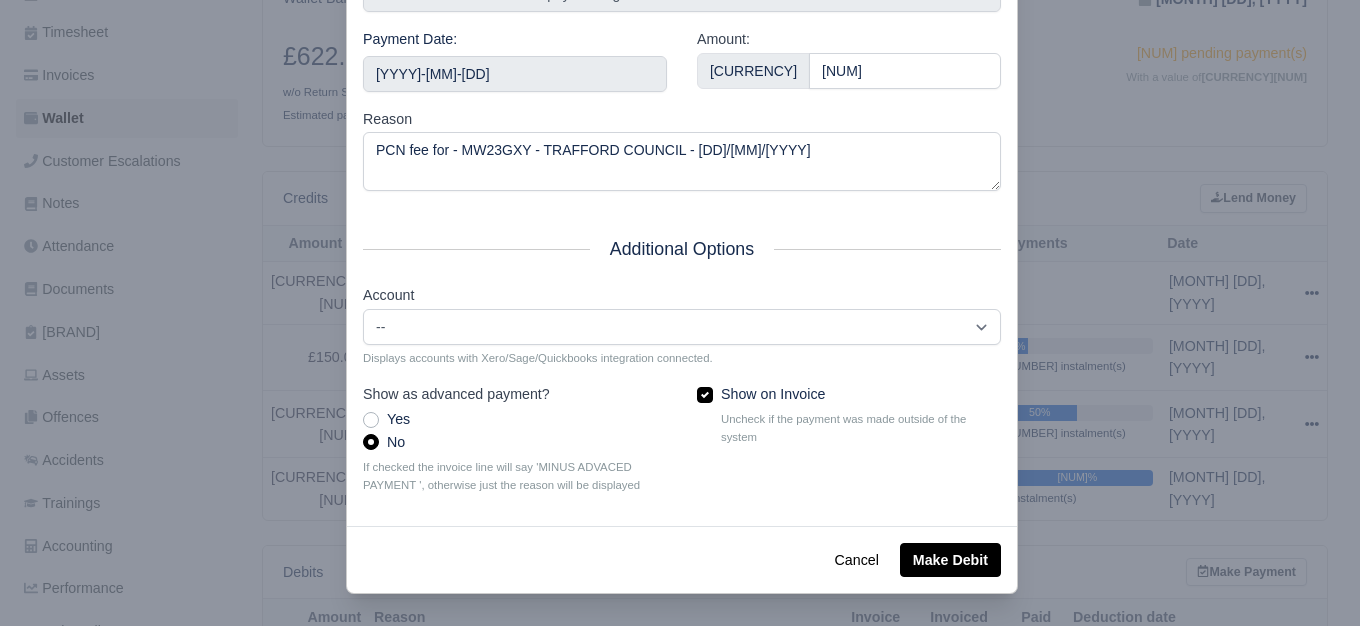 scroll, scrollTop: 322, scrollLeft: 0, axis: vertical 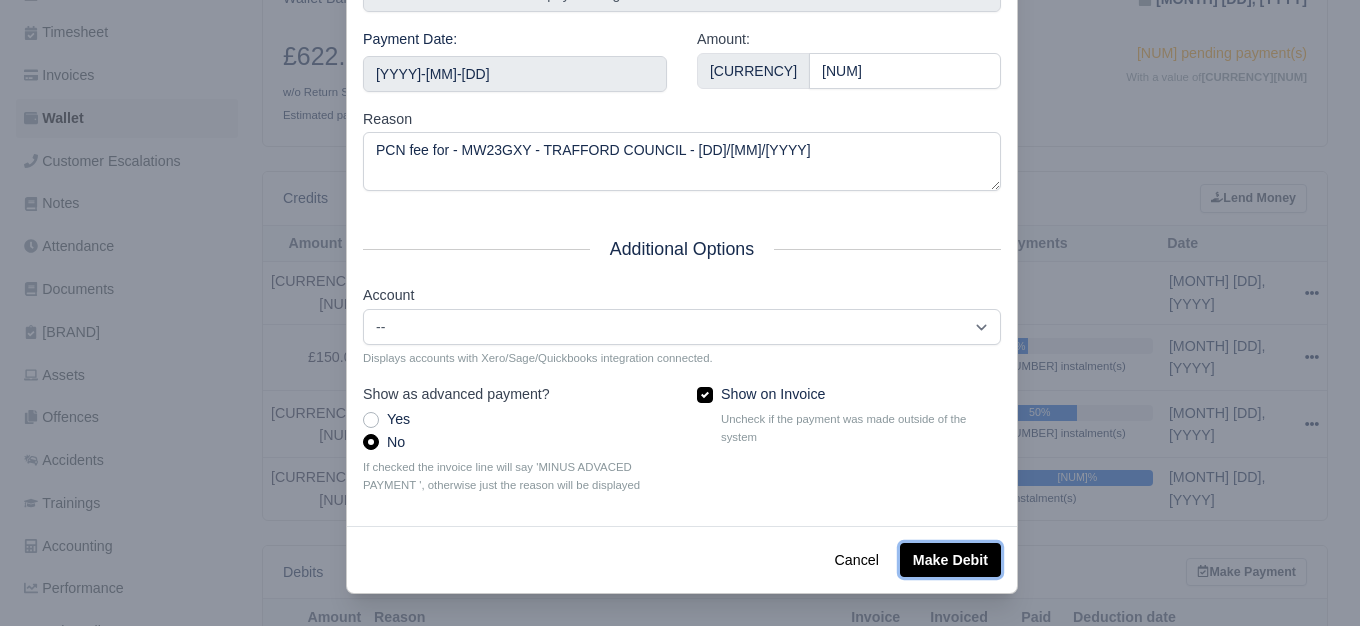 click on "Make Debit" at bounding box center [950, 560] 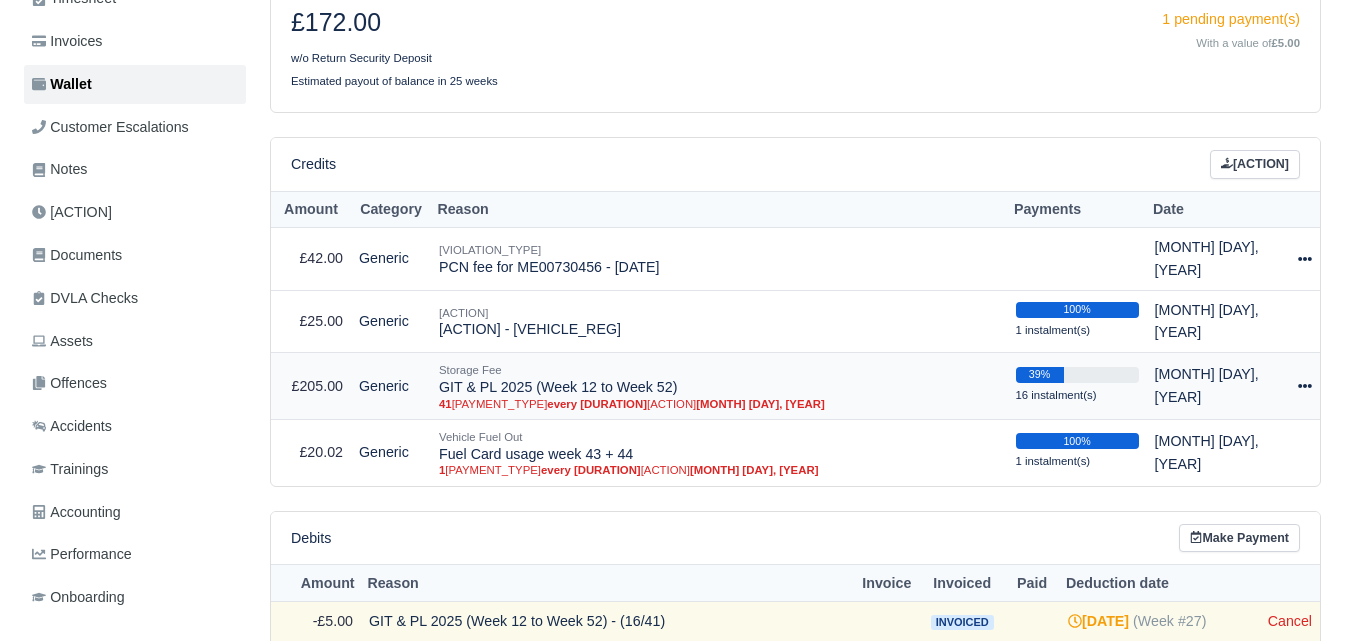 scroll, scrollTop: 333, scrollLeft: 0, axis: vertical 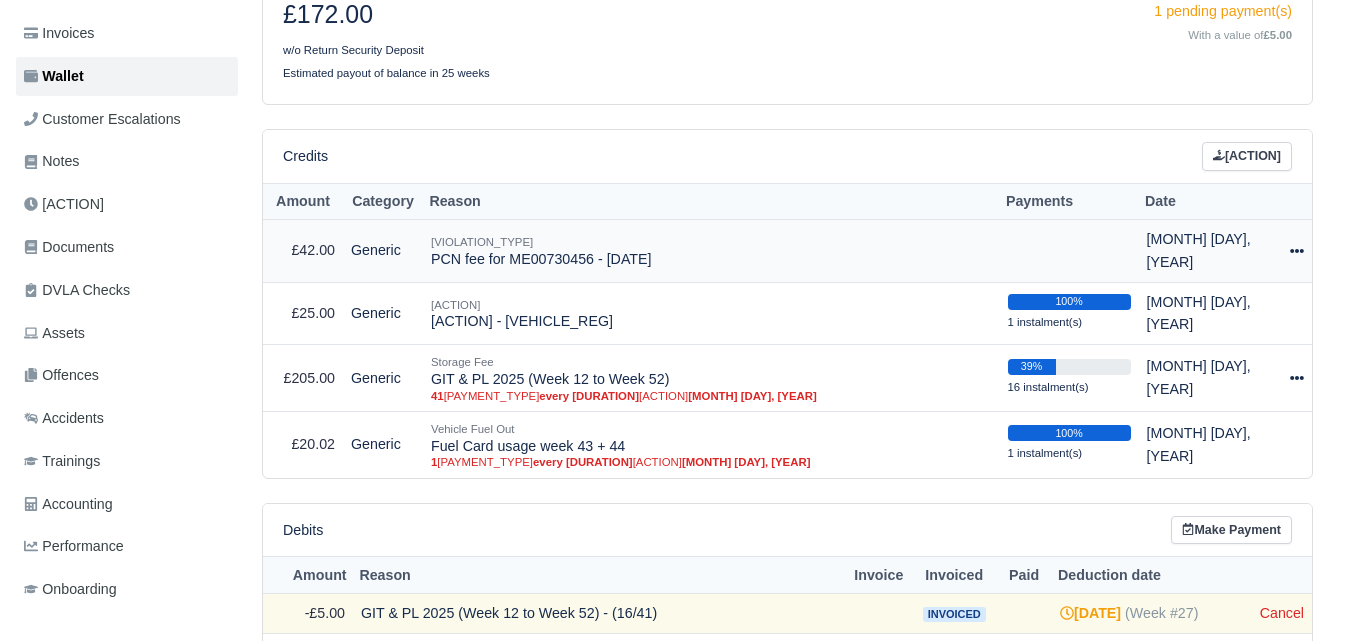 click at bounding box center [1297, 251] 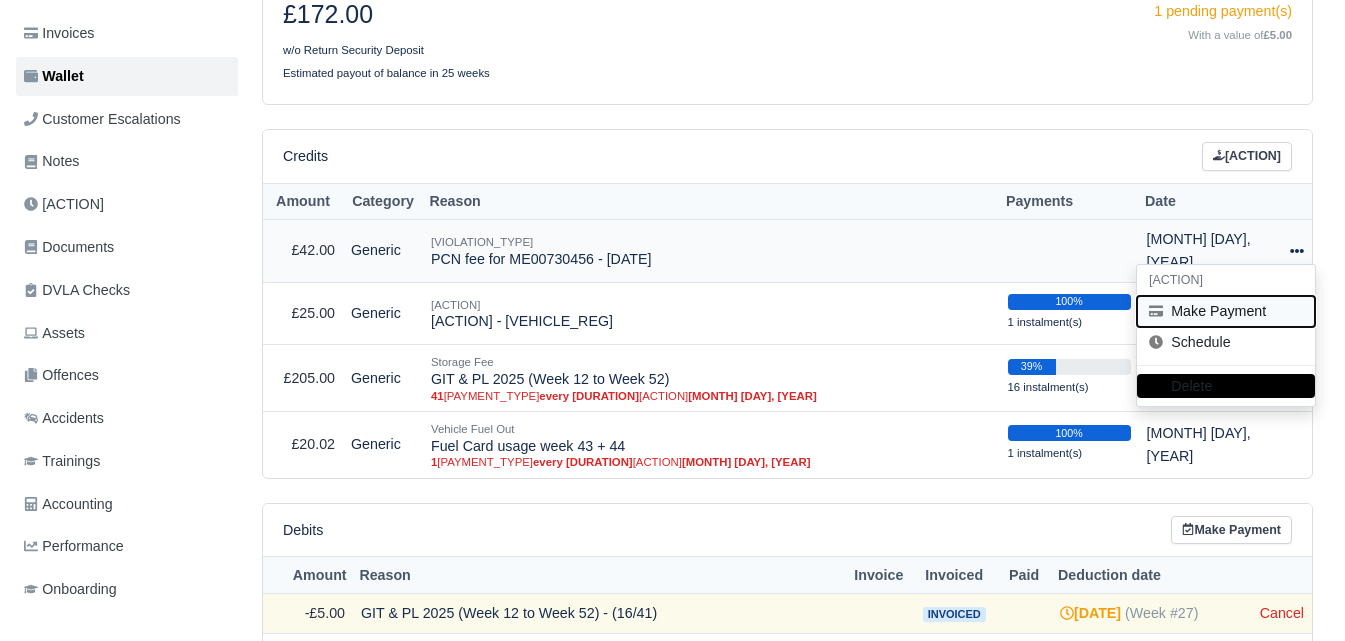 click on "Make Payment" at bounding box center (1226, 311) 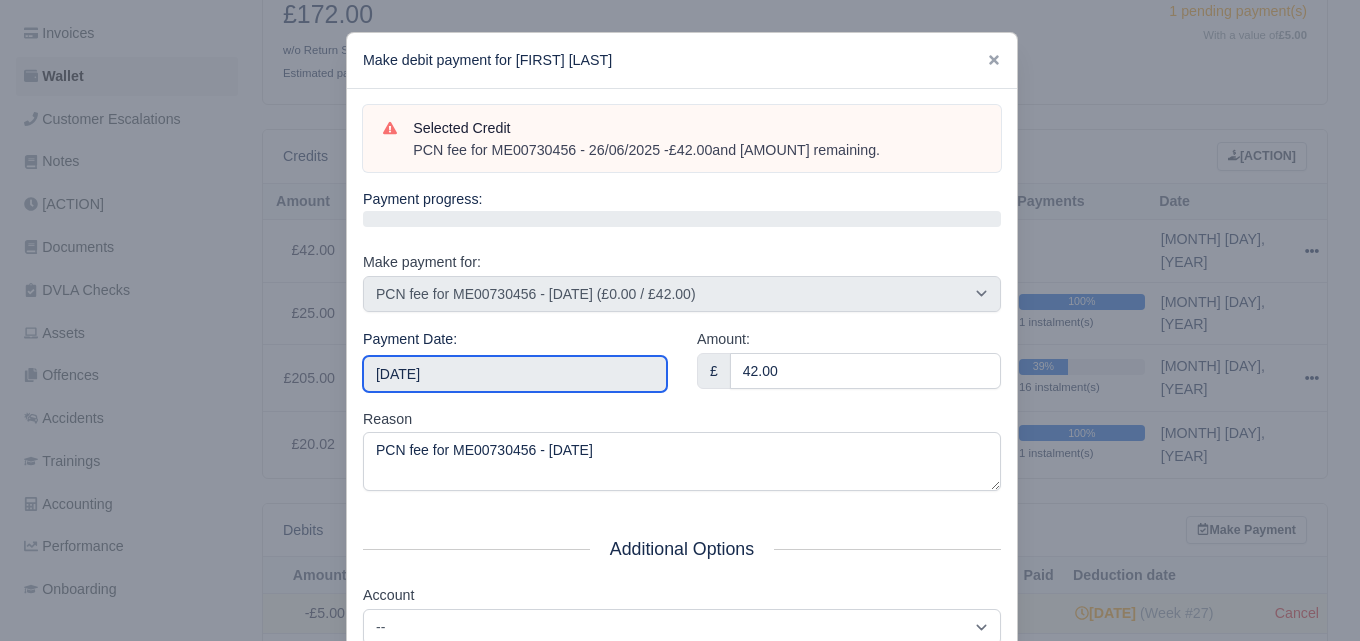 click on "[YYYY]-[MM]-[DD]" at bounding box center [515, 374] 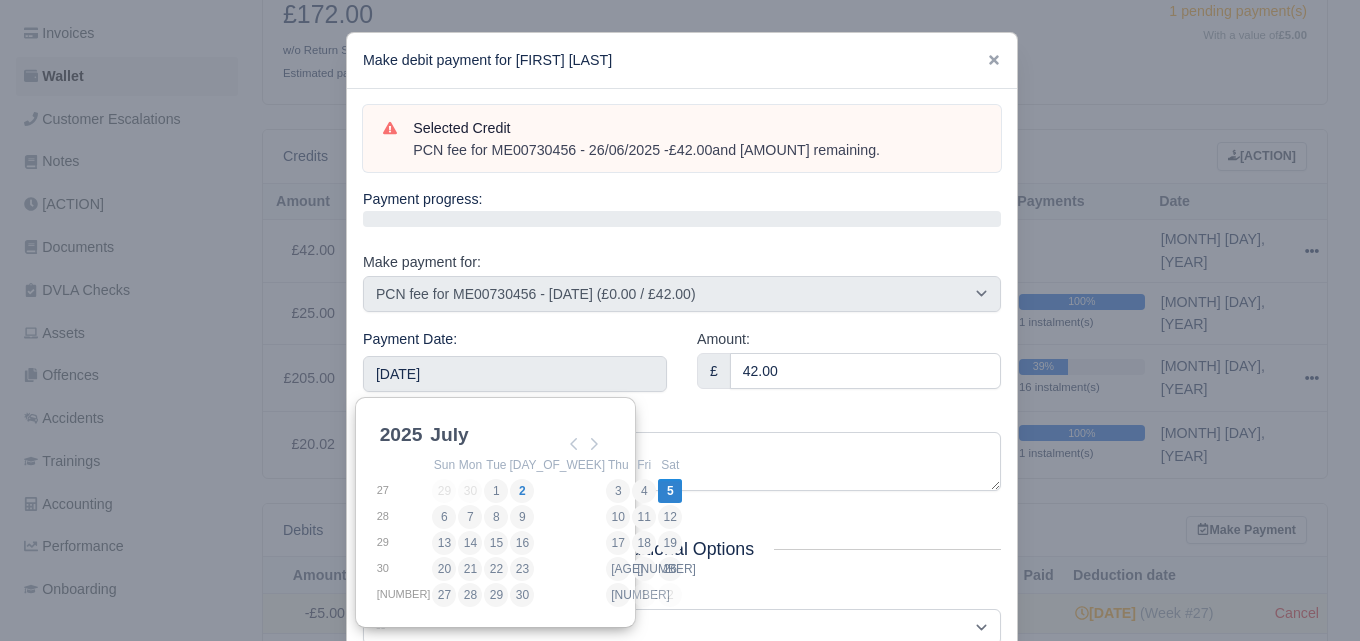 click on "Amount:
£
42.00" at bounding box center (849, 368) 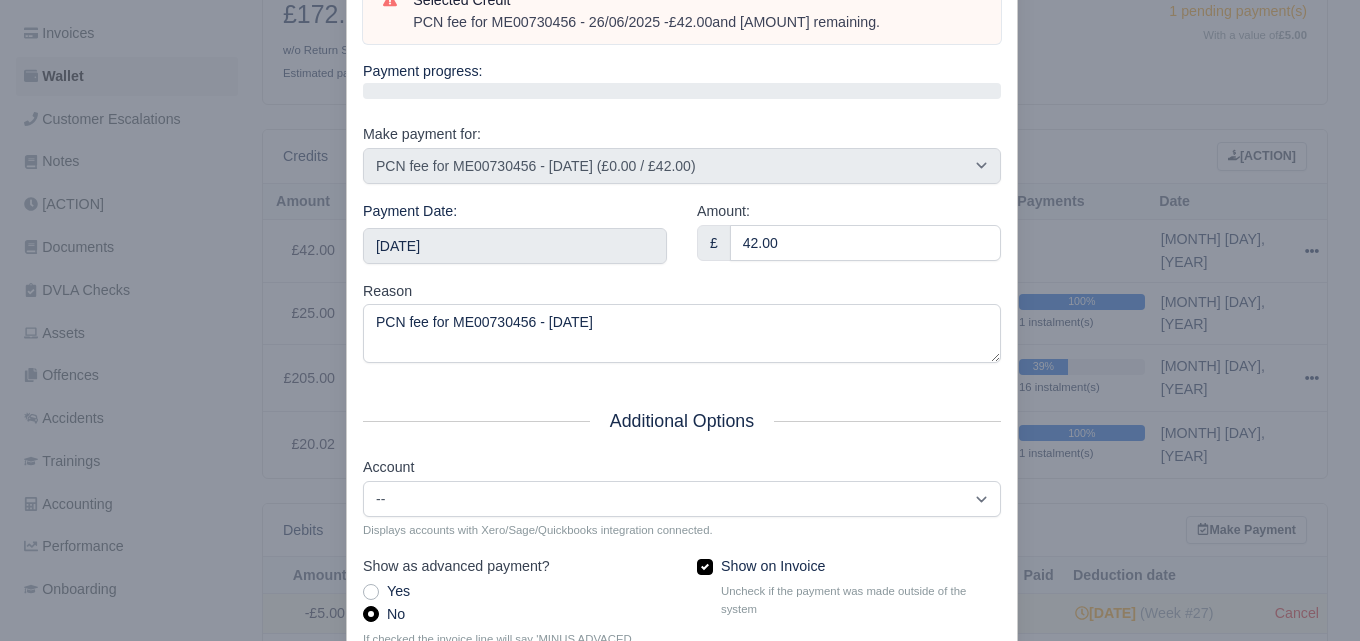 scroll, scrollTop: 287, scrollLeft: 0, axis: vertical 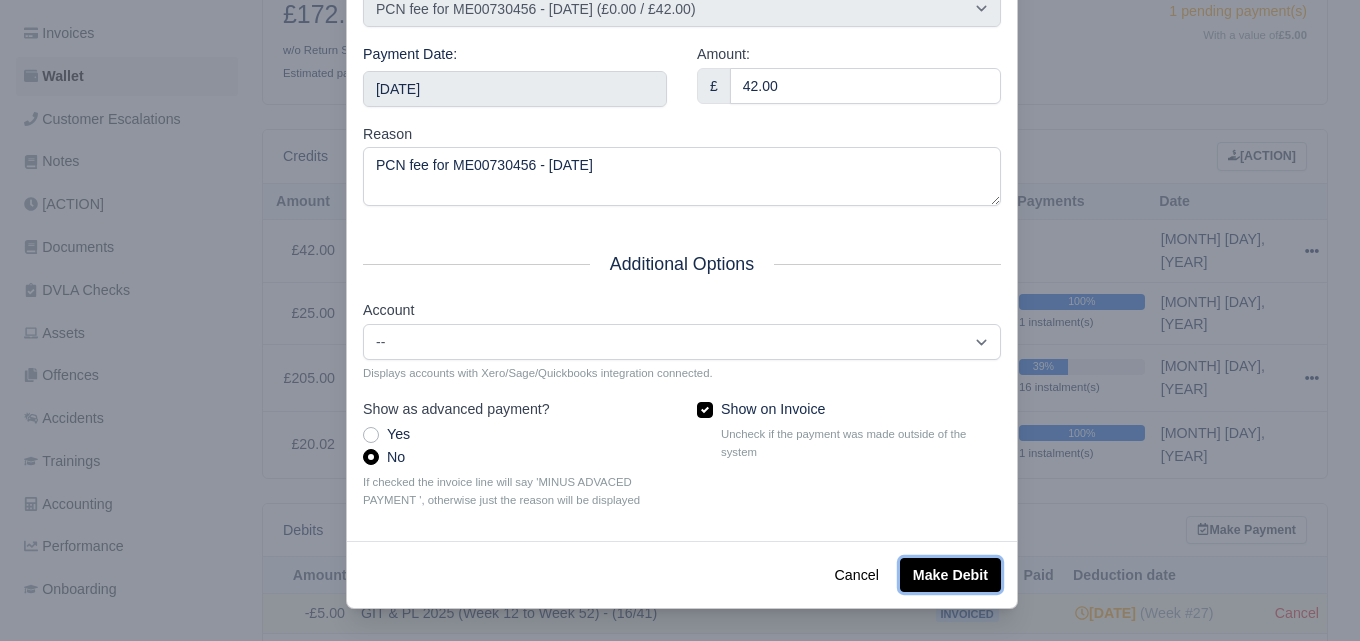 click on "Make Debit" at bounding box center [950, 575] 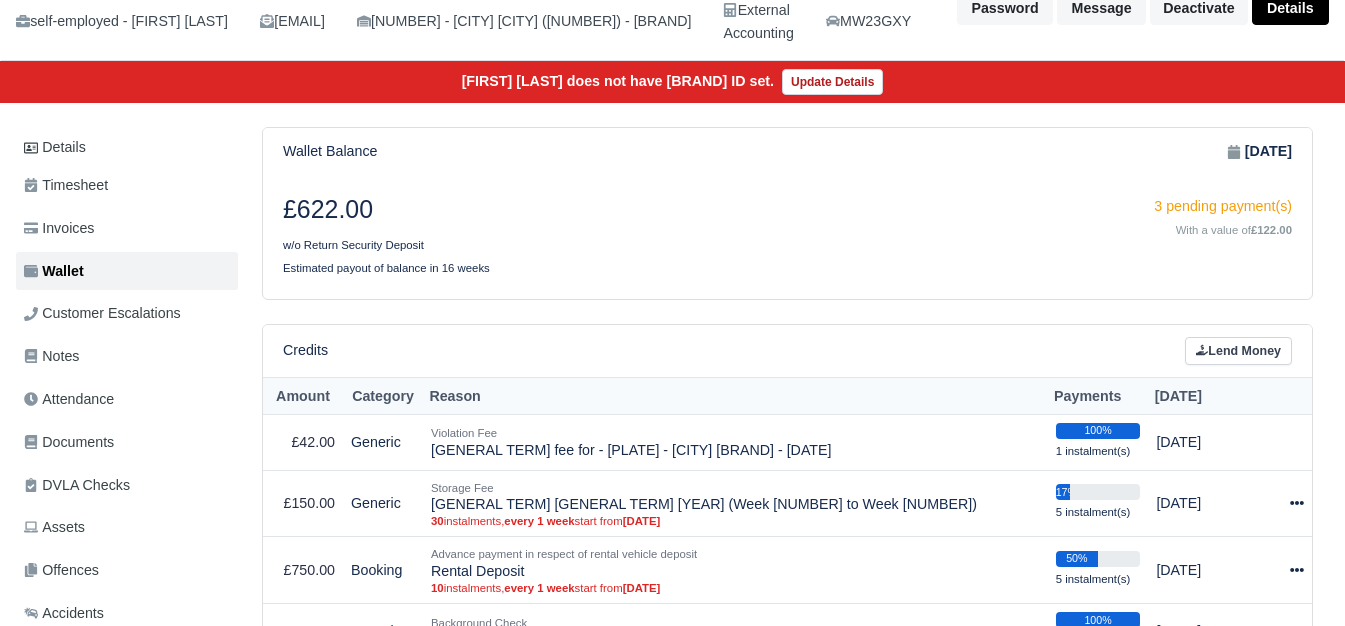 scroll, scrollTop: 333, scrollLeft: 0, axis: vertical 